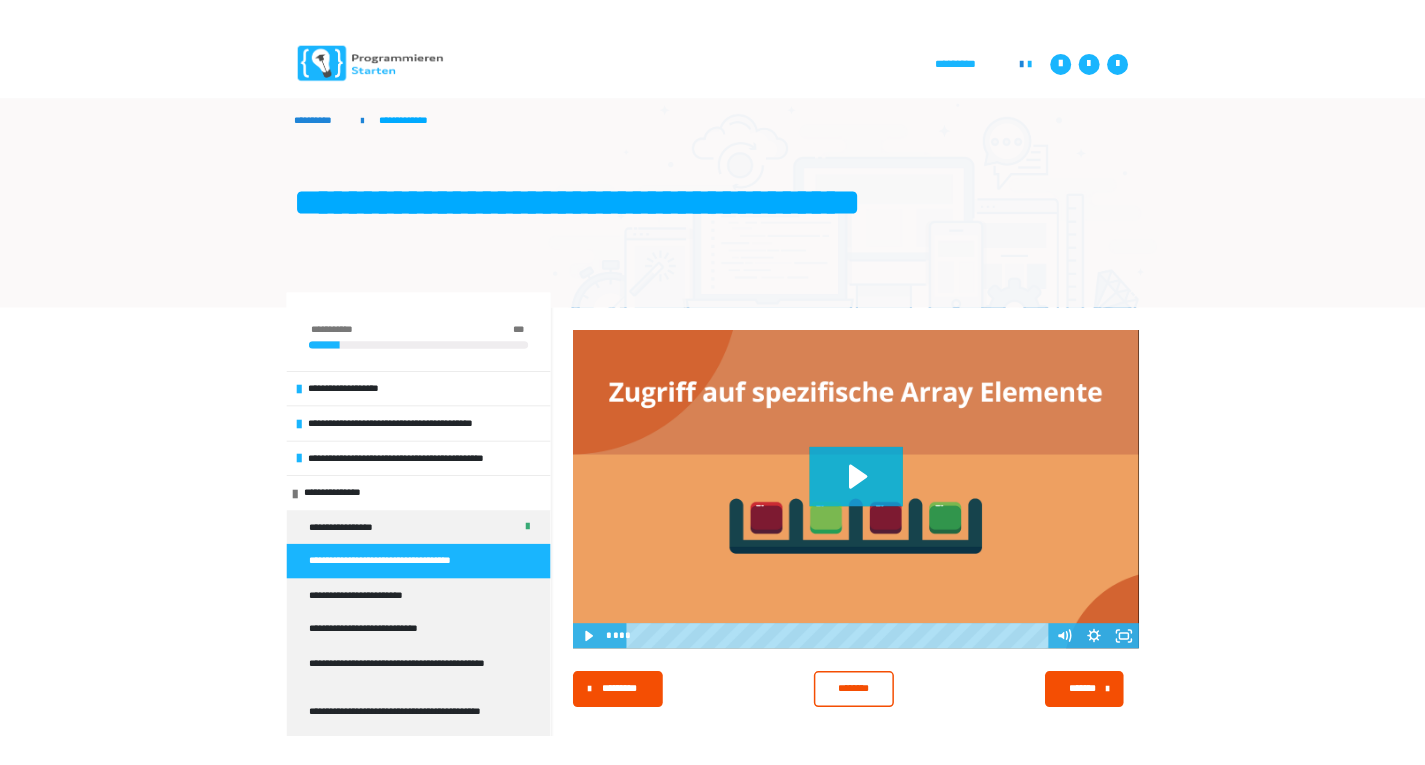 scroll, scrollTop: 0, scrollLeft: 0, axis: both 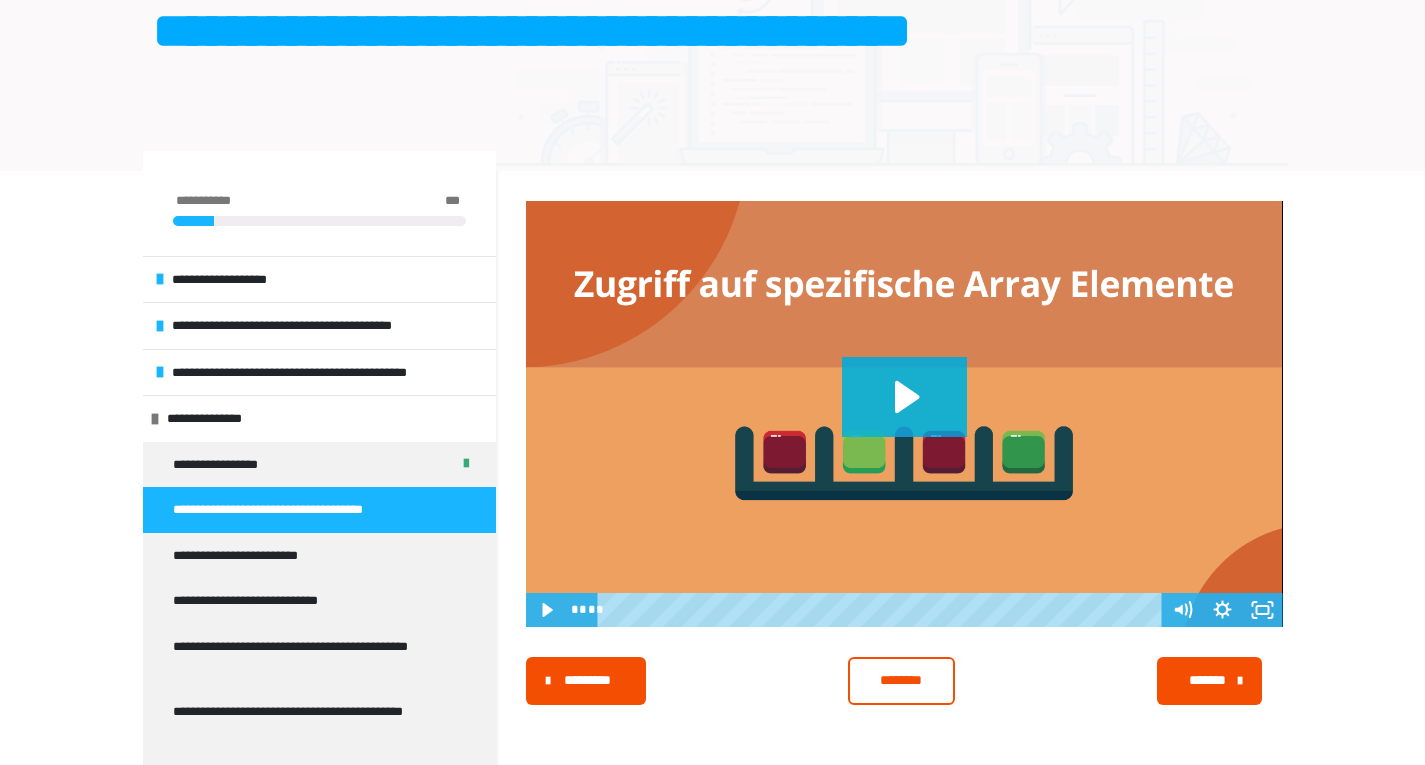 click on "**********" at bounding box center [287, 510] 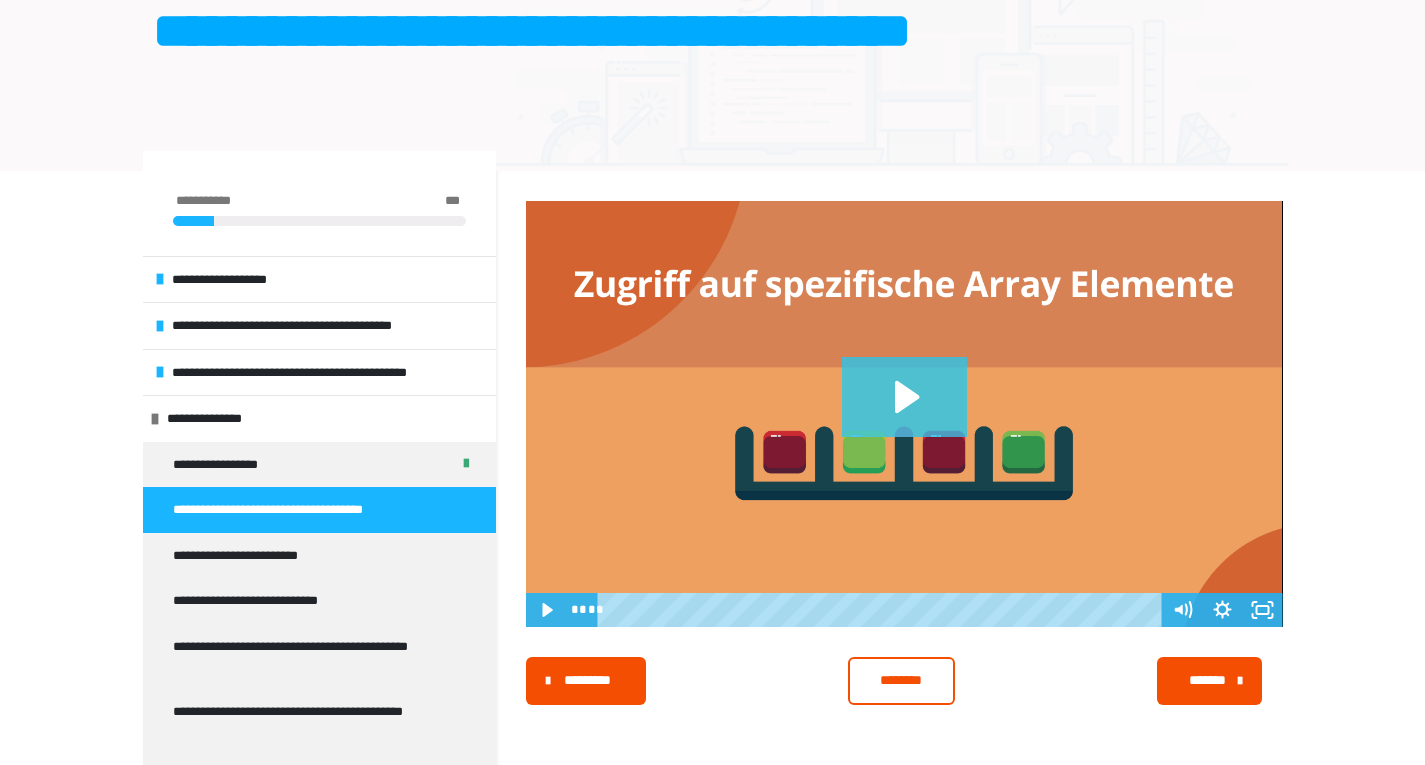 click 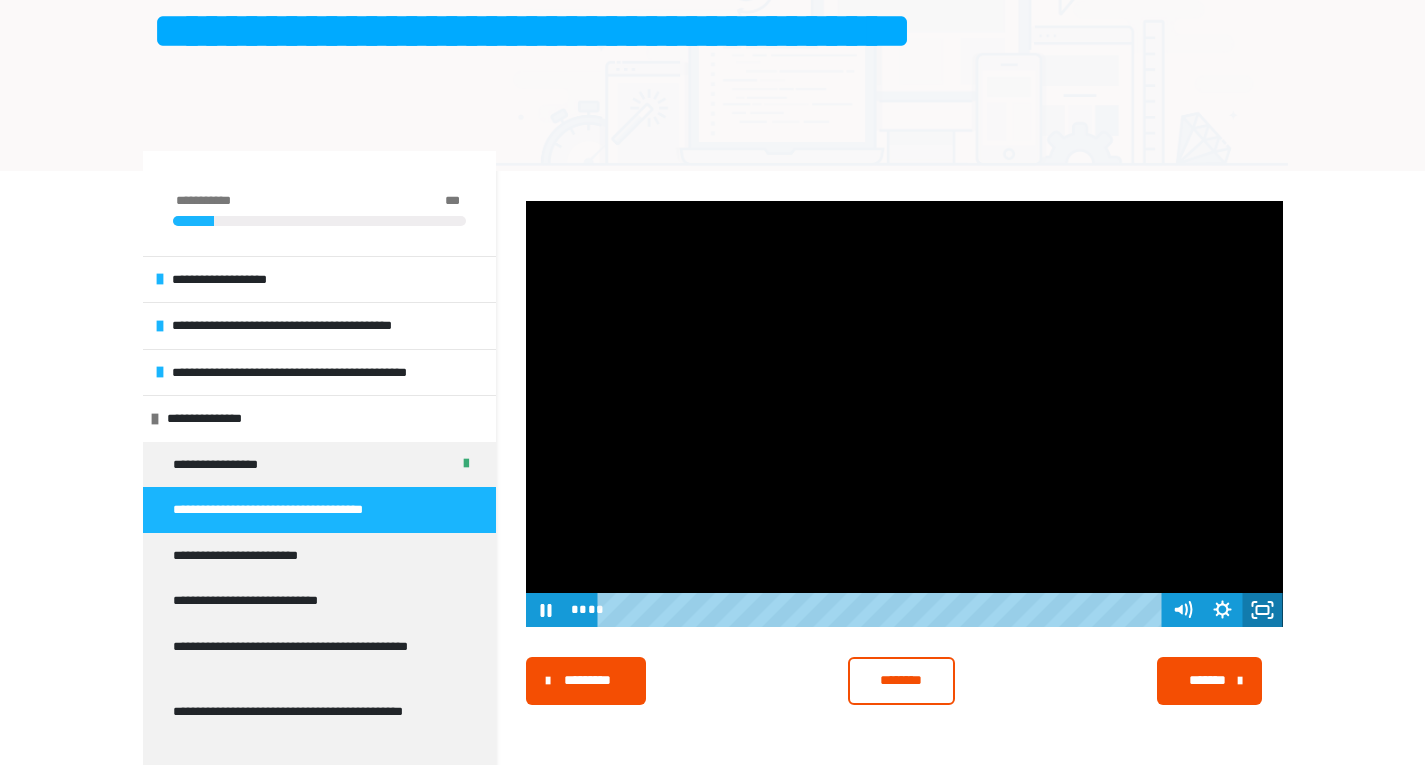 click 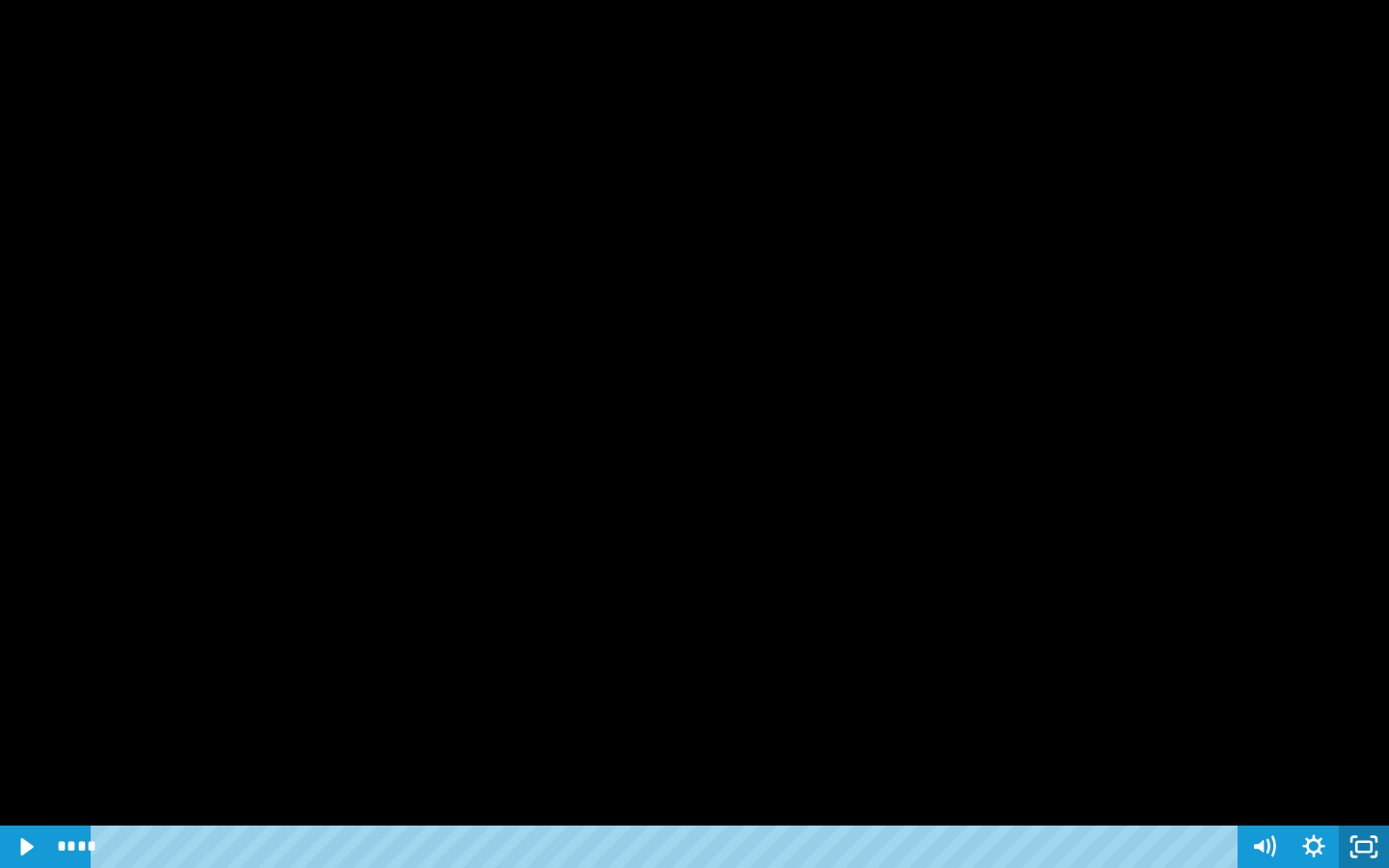 click 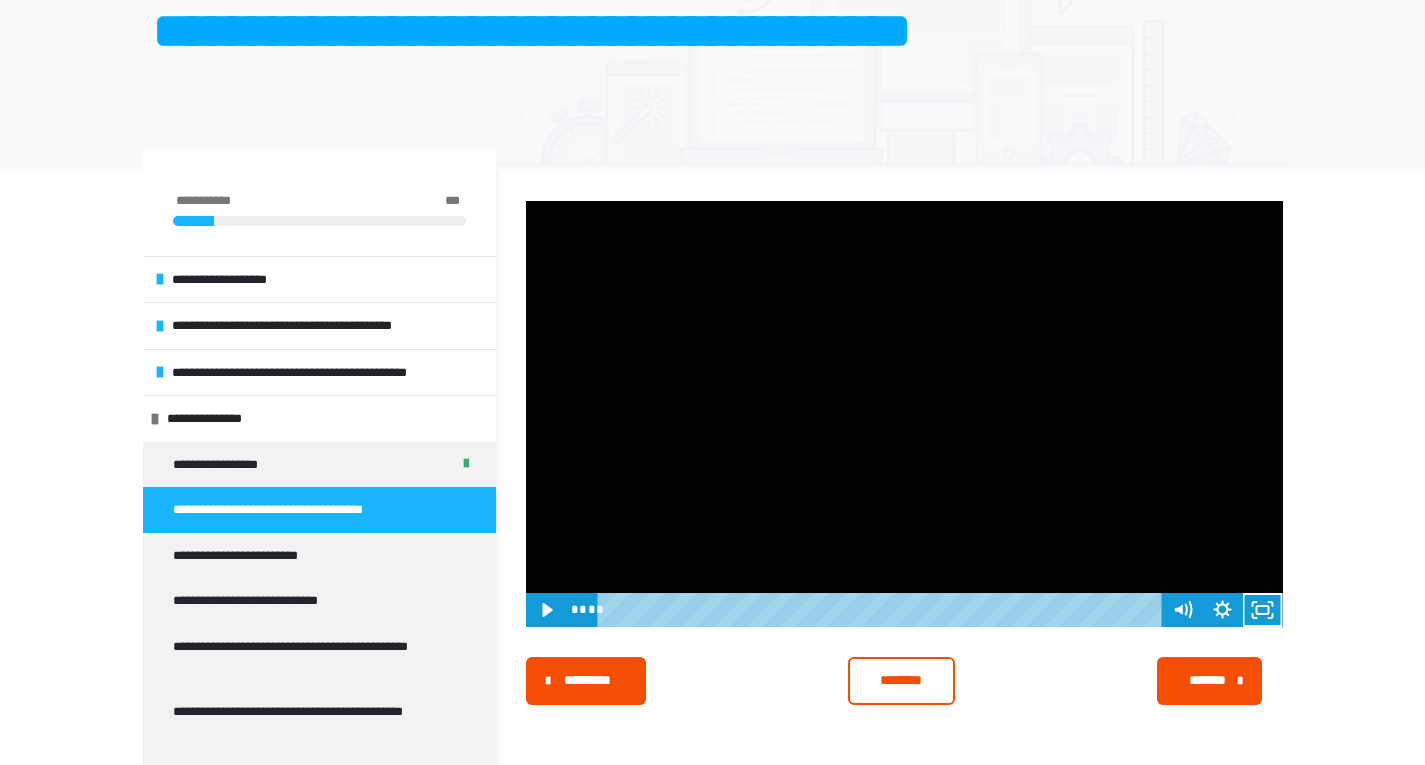 click on "********" at bounding box center [901, 680] 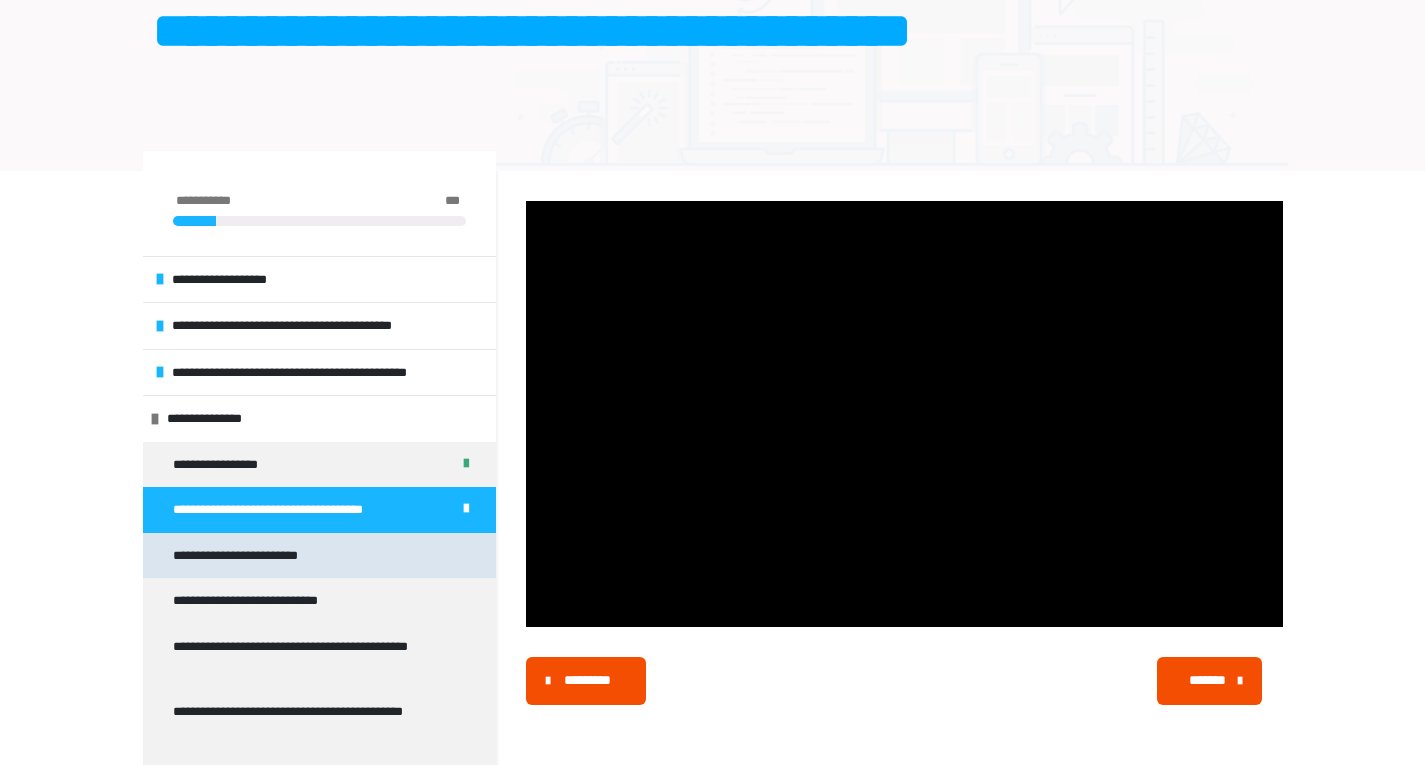 click on "**********" at bounding box center (250, 556) 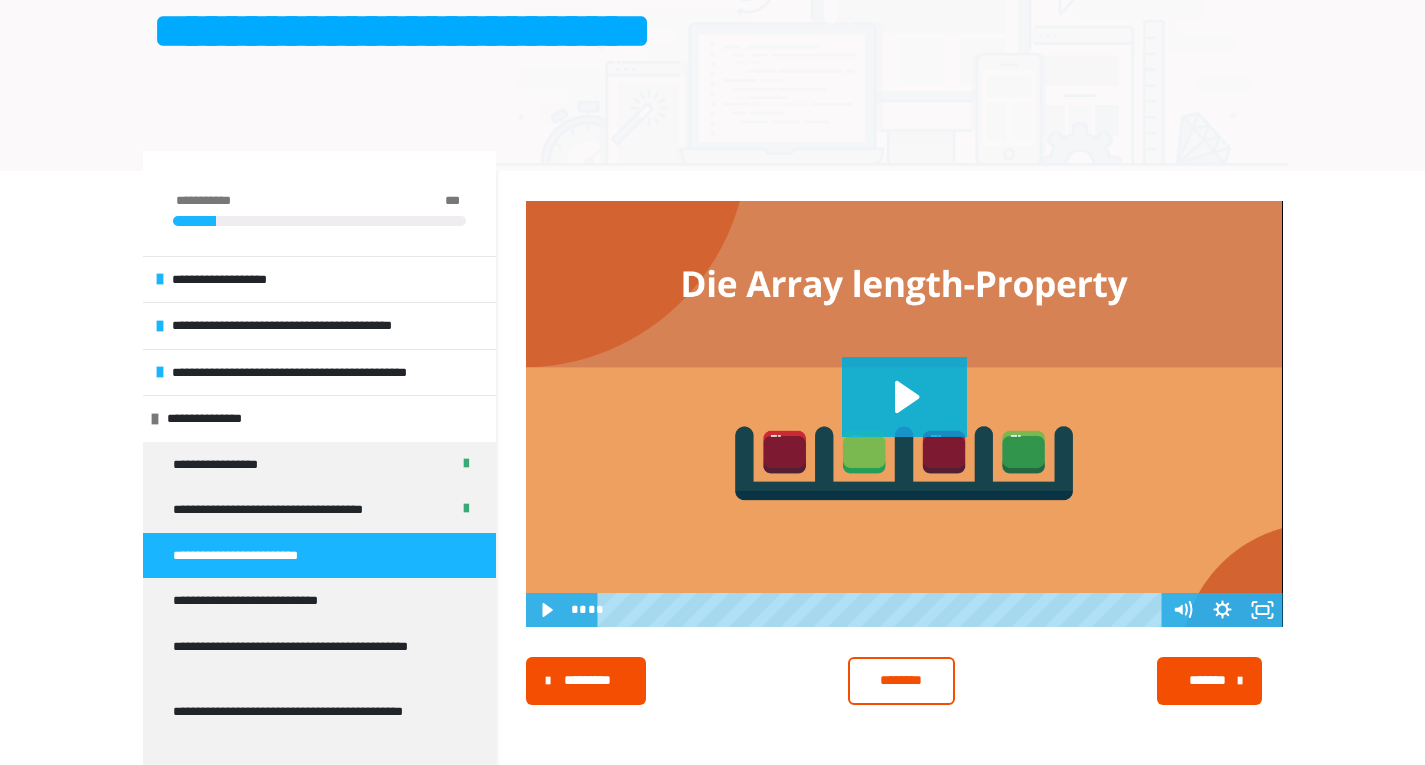 click at bounding box center (904, 414) 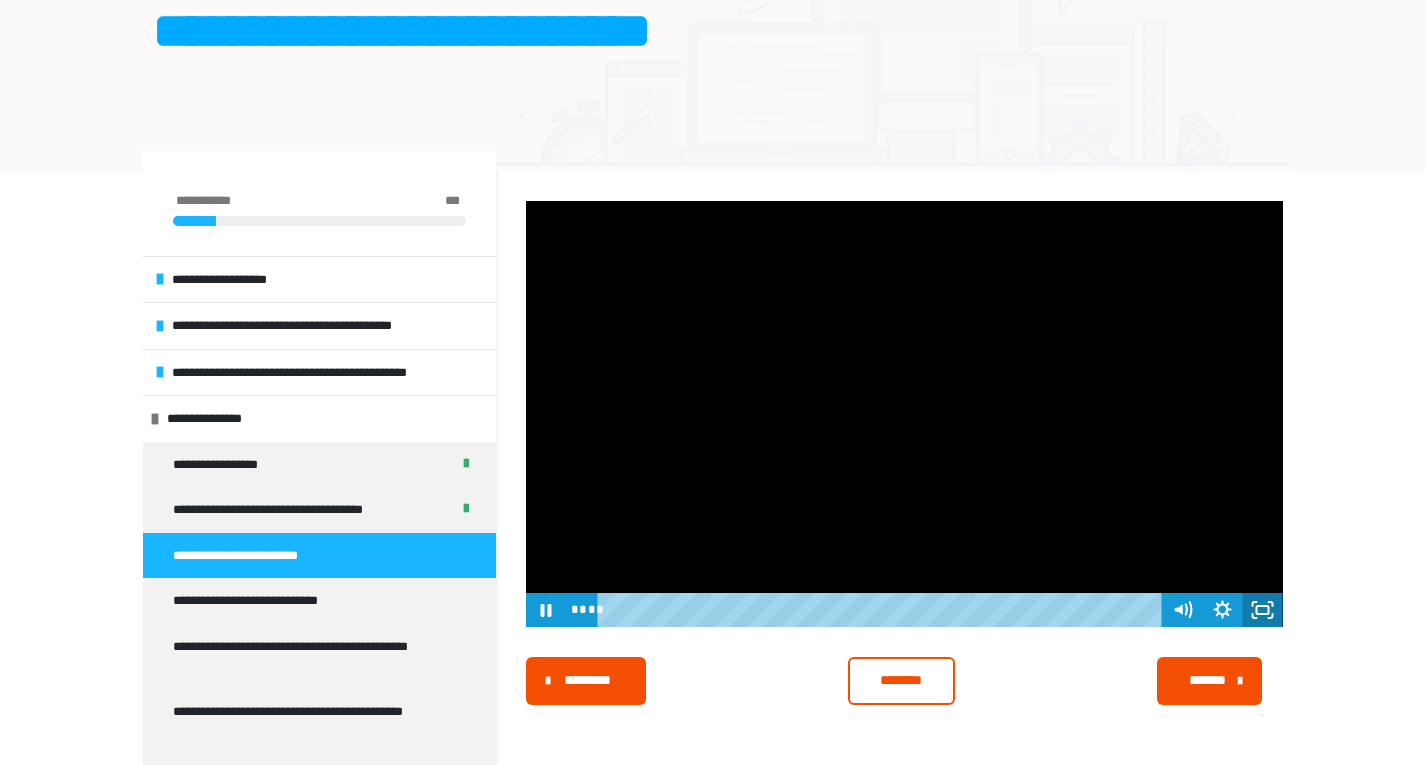 click 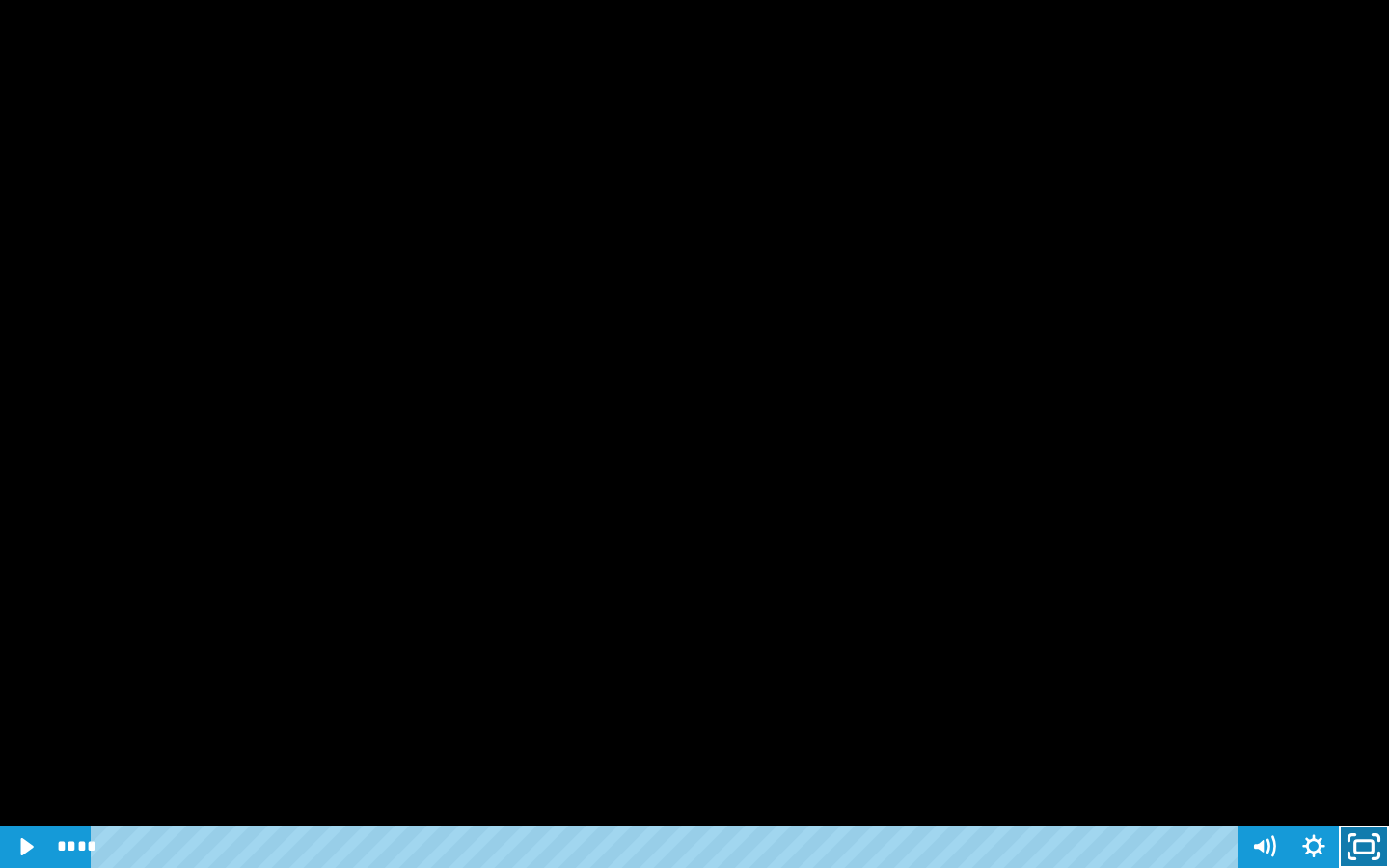 click 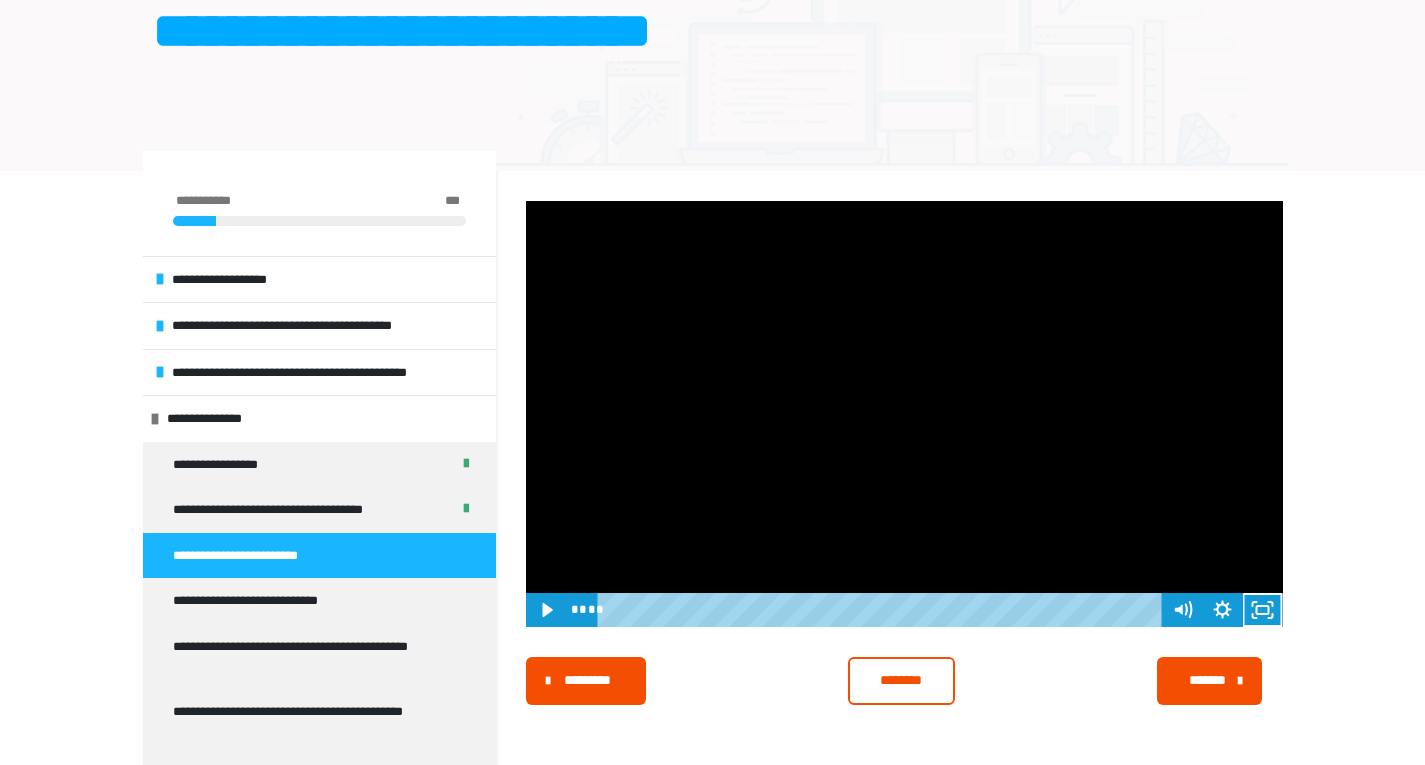 click on "********" at bounding box center (901, 681) 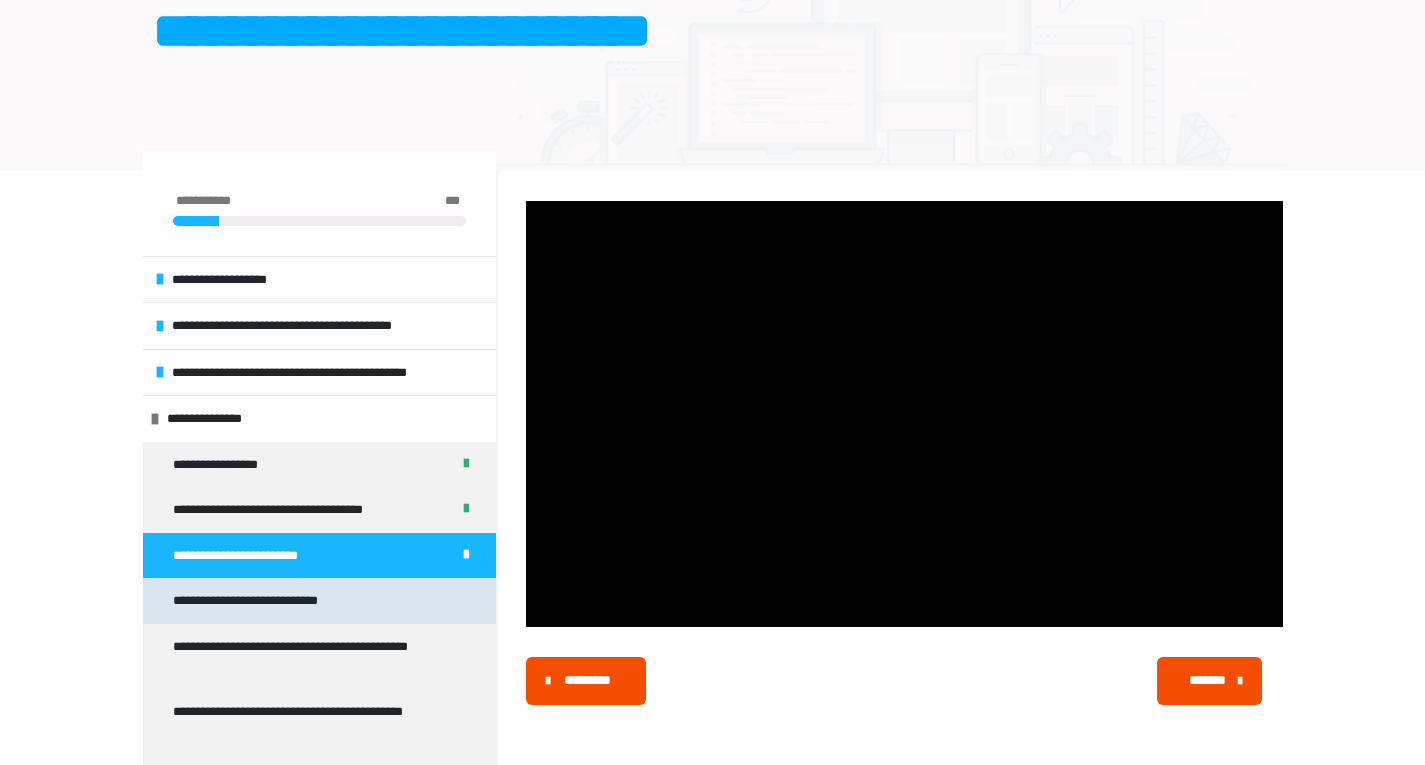 drag, startPoint x: 248, startPoint y: 594, endPoint x: 275, endPoint y: 604, distance: 28.79236 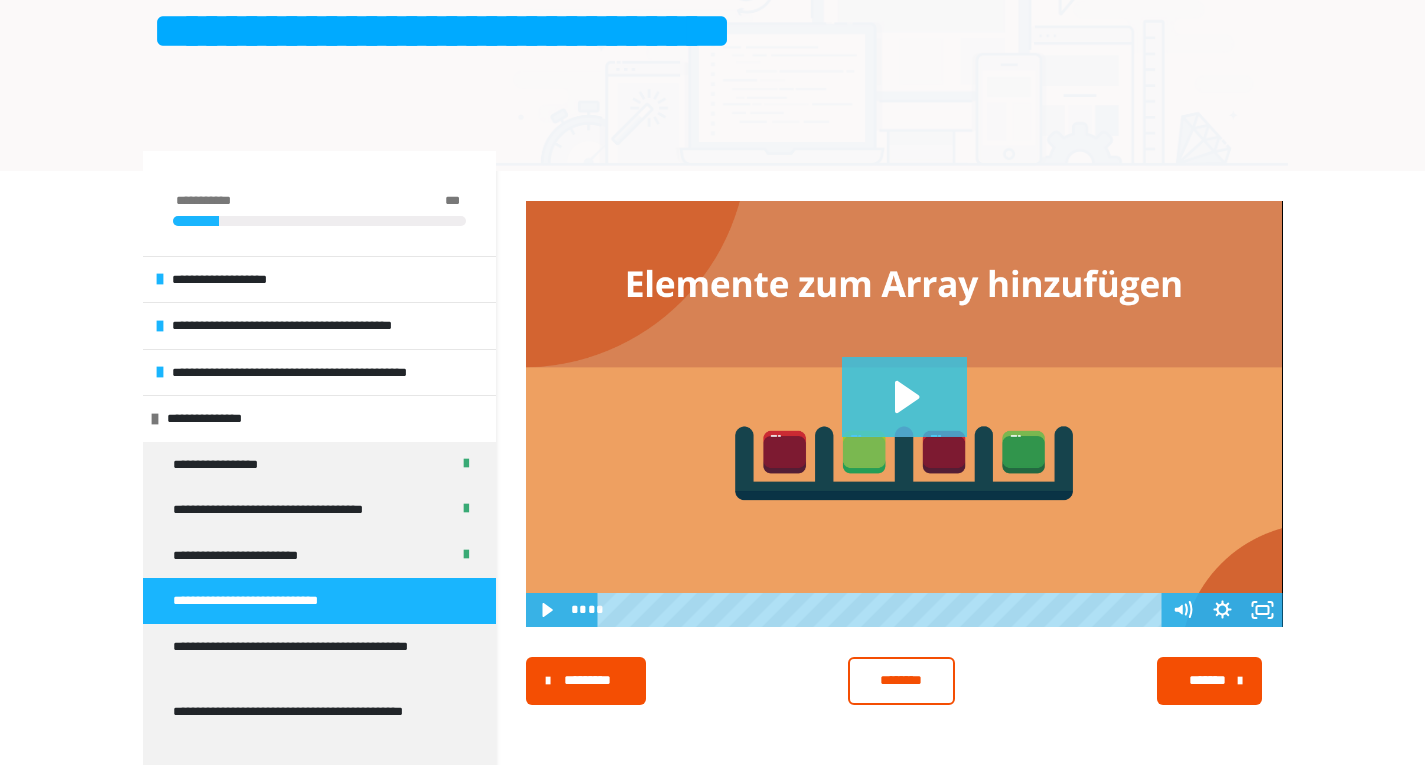 click 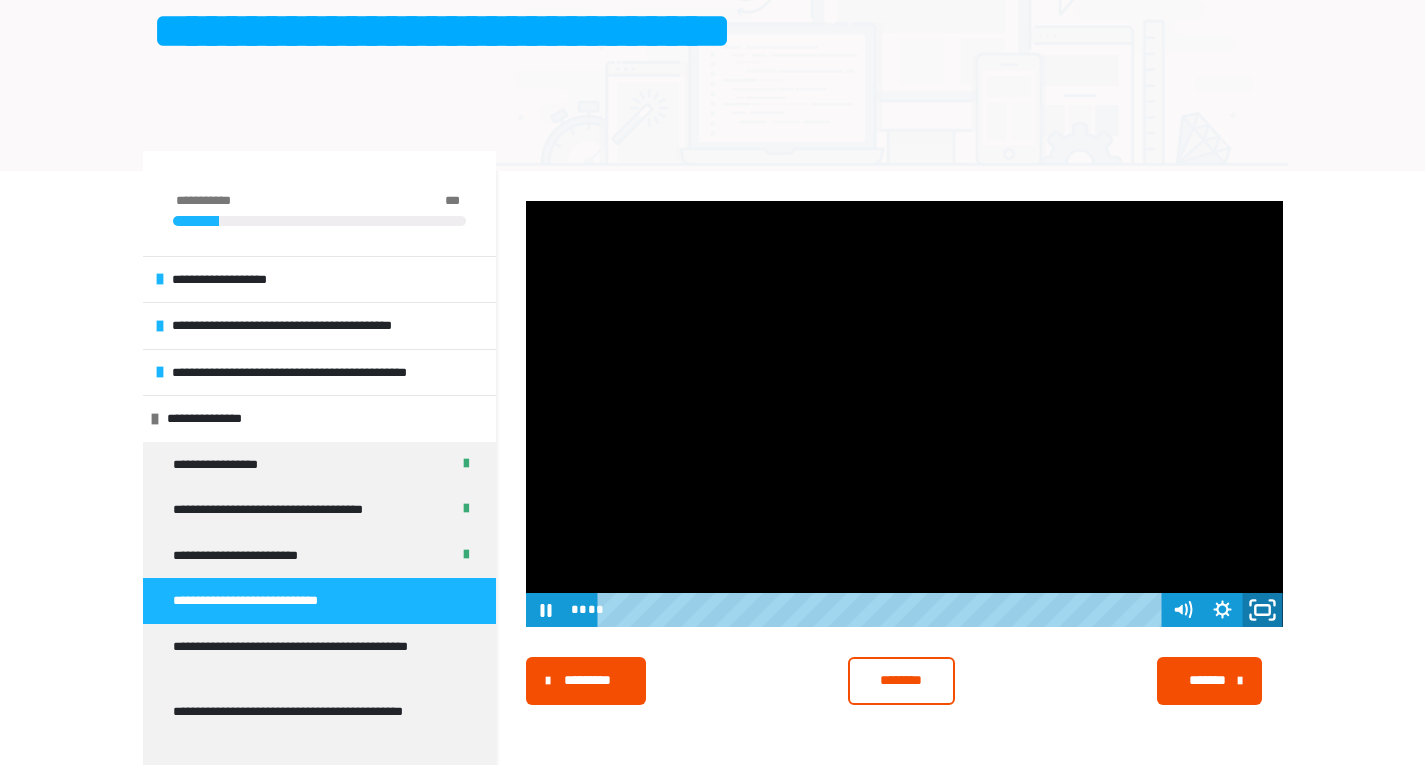 click 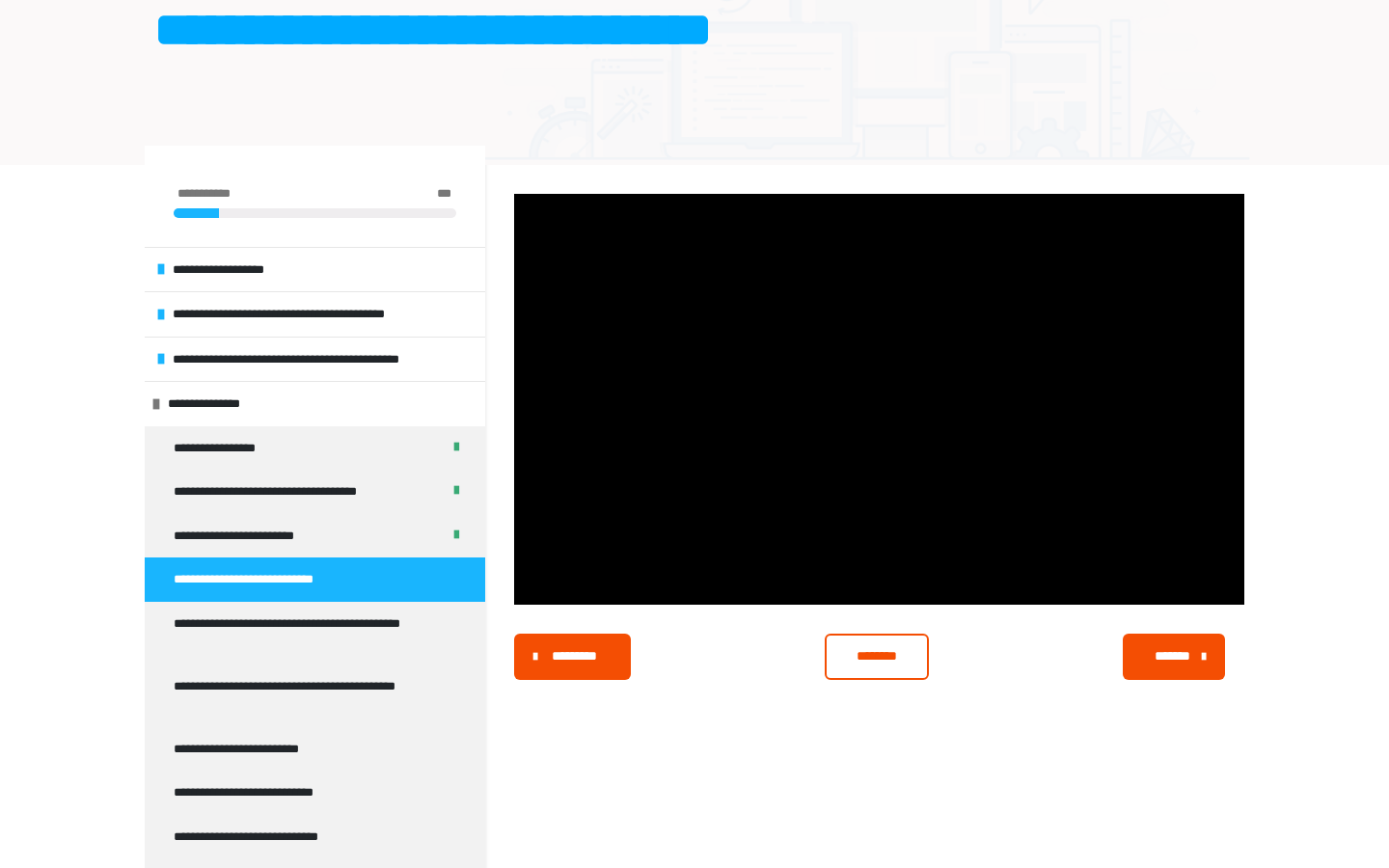 type 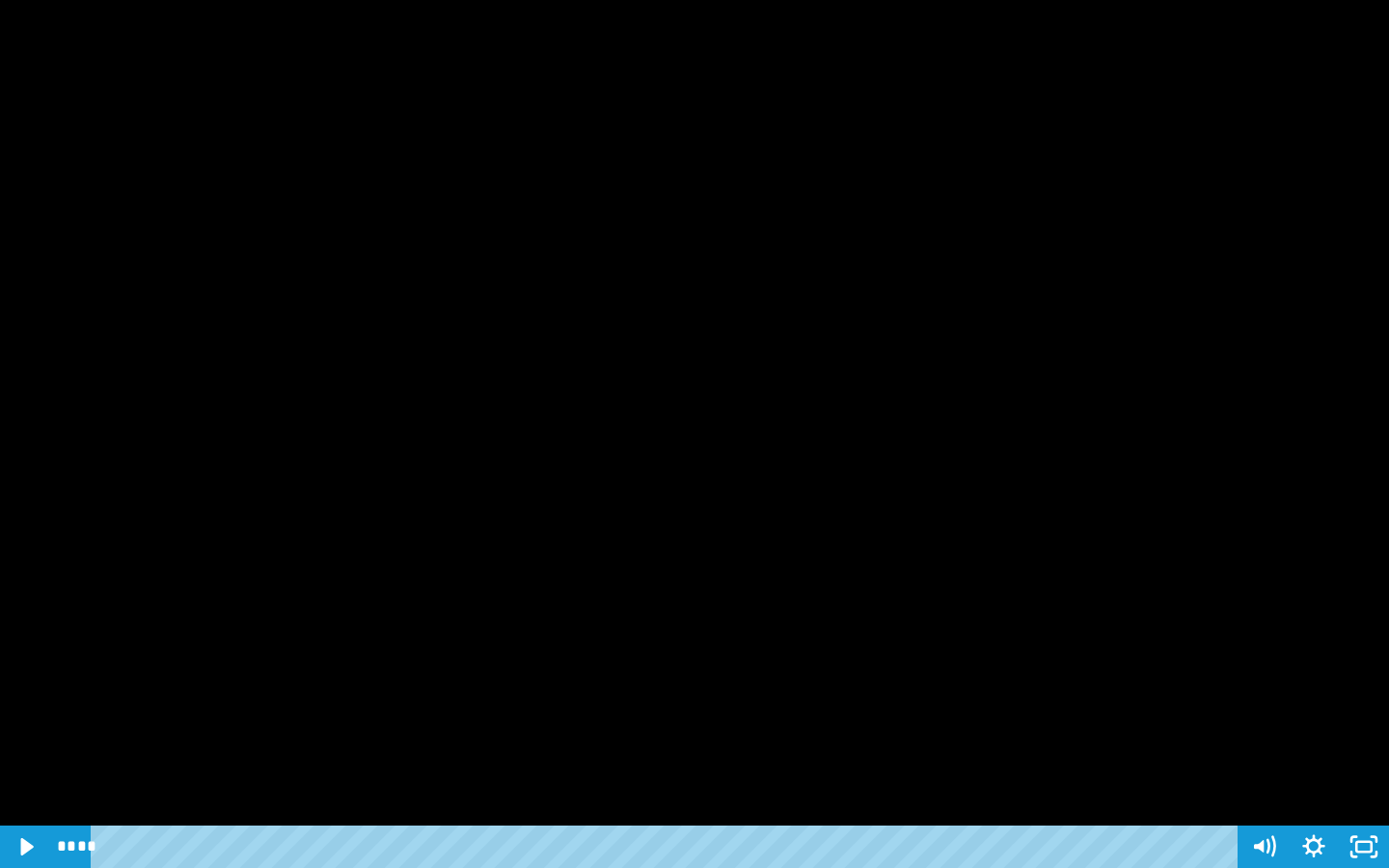 drag, startPoint x: 796, startPoint y: 357, endPoint x: 827, endPoint y: 389, distance: 44.55334 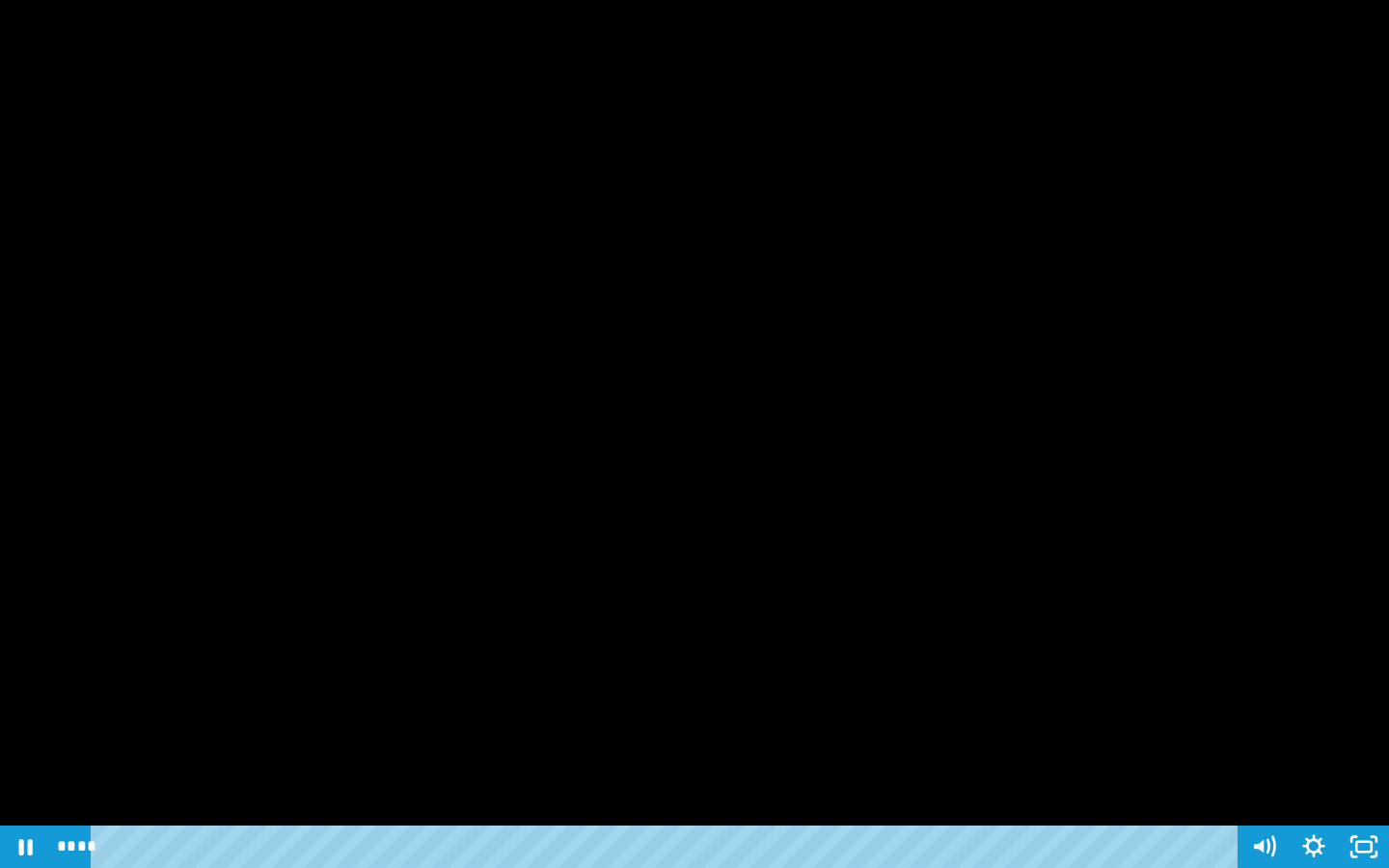 click at bounding box center (694, 434) 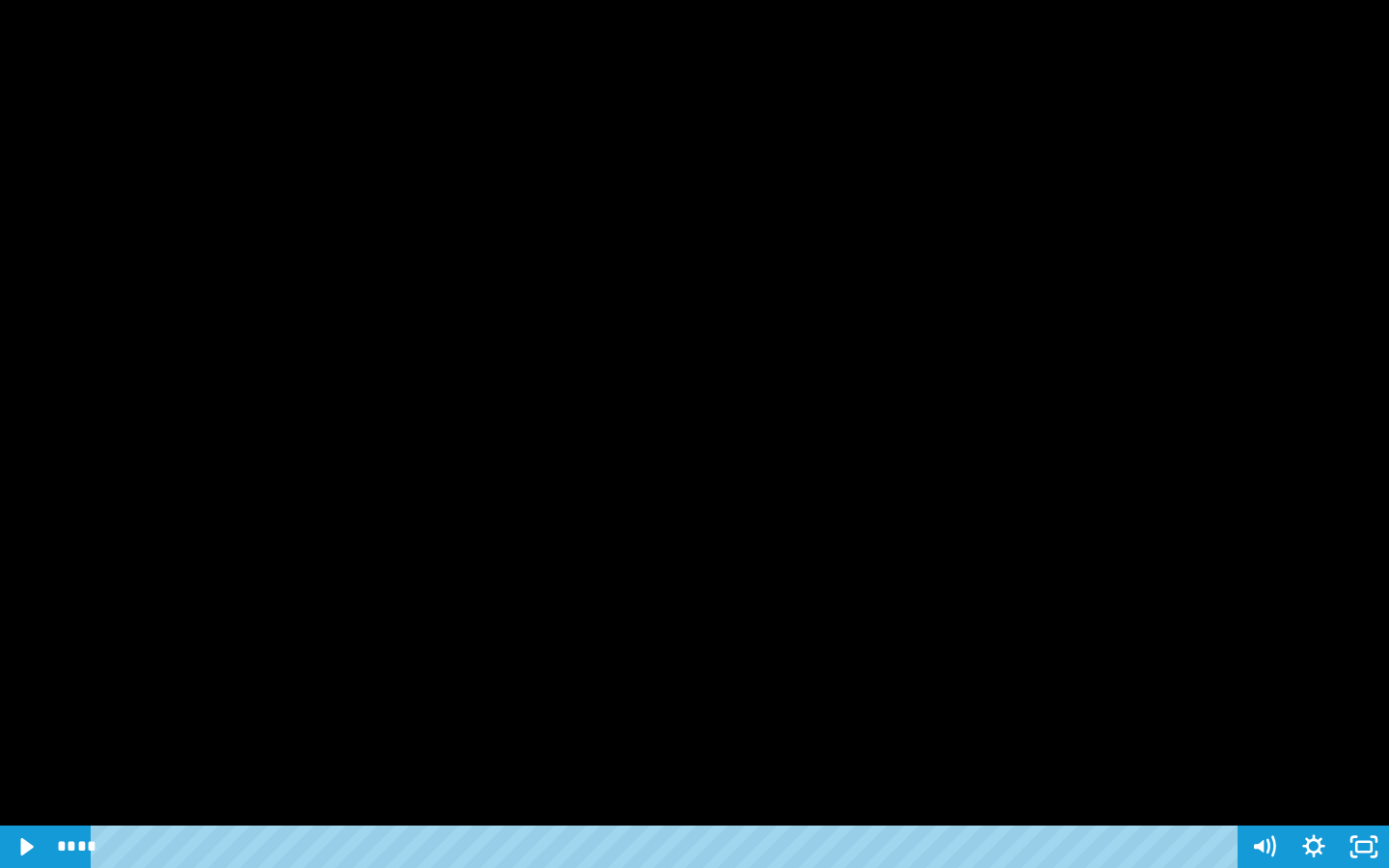 click at bounding box center (694, 434) 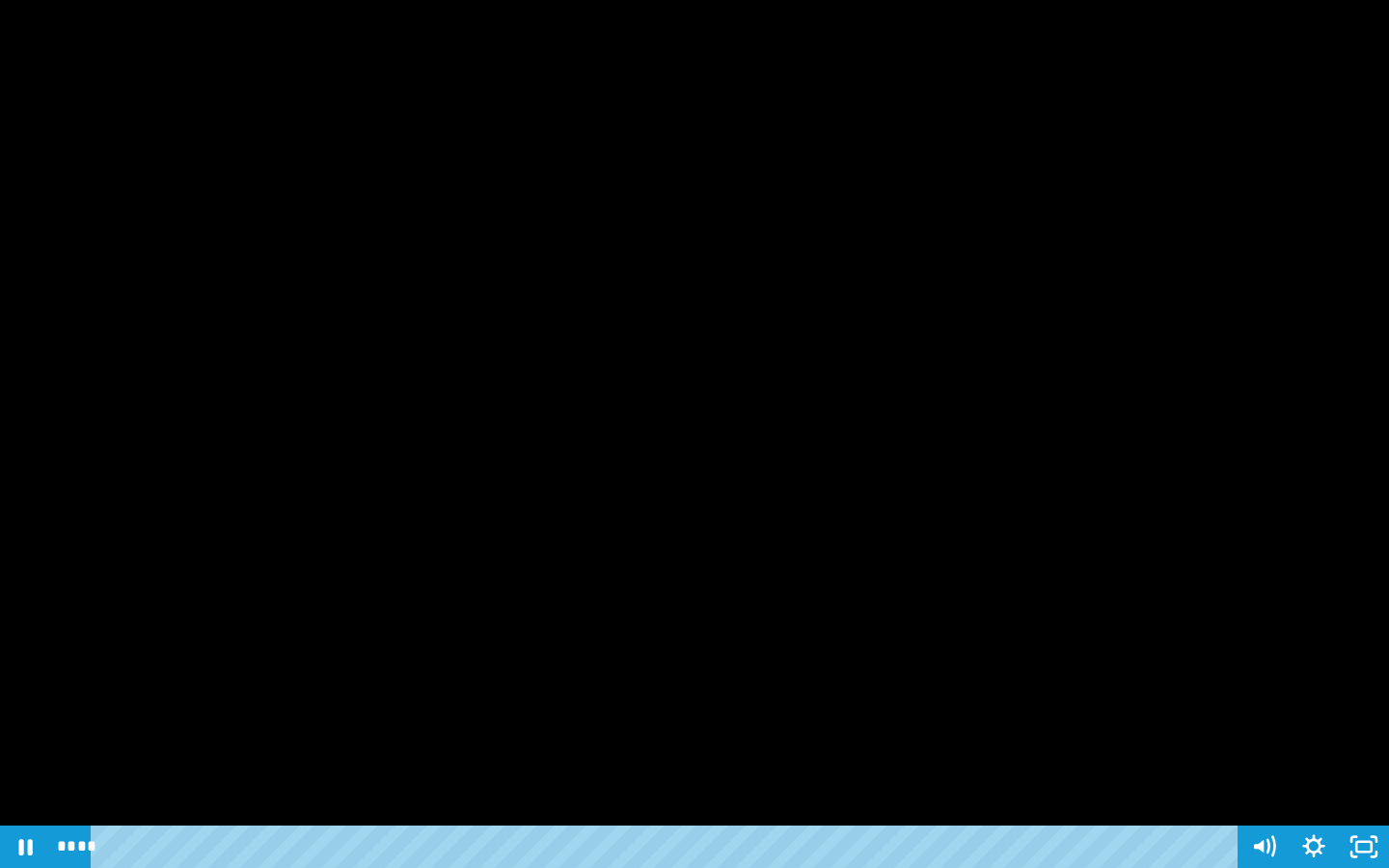 drag, startPoint x: 1109, startPoint y: 367, endPoint x: 1112, endPoint y: 382, distance: 15.297059 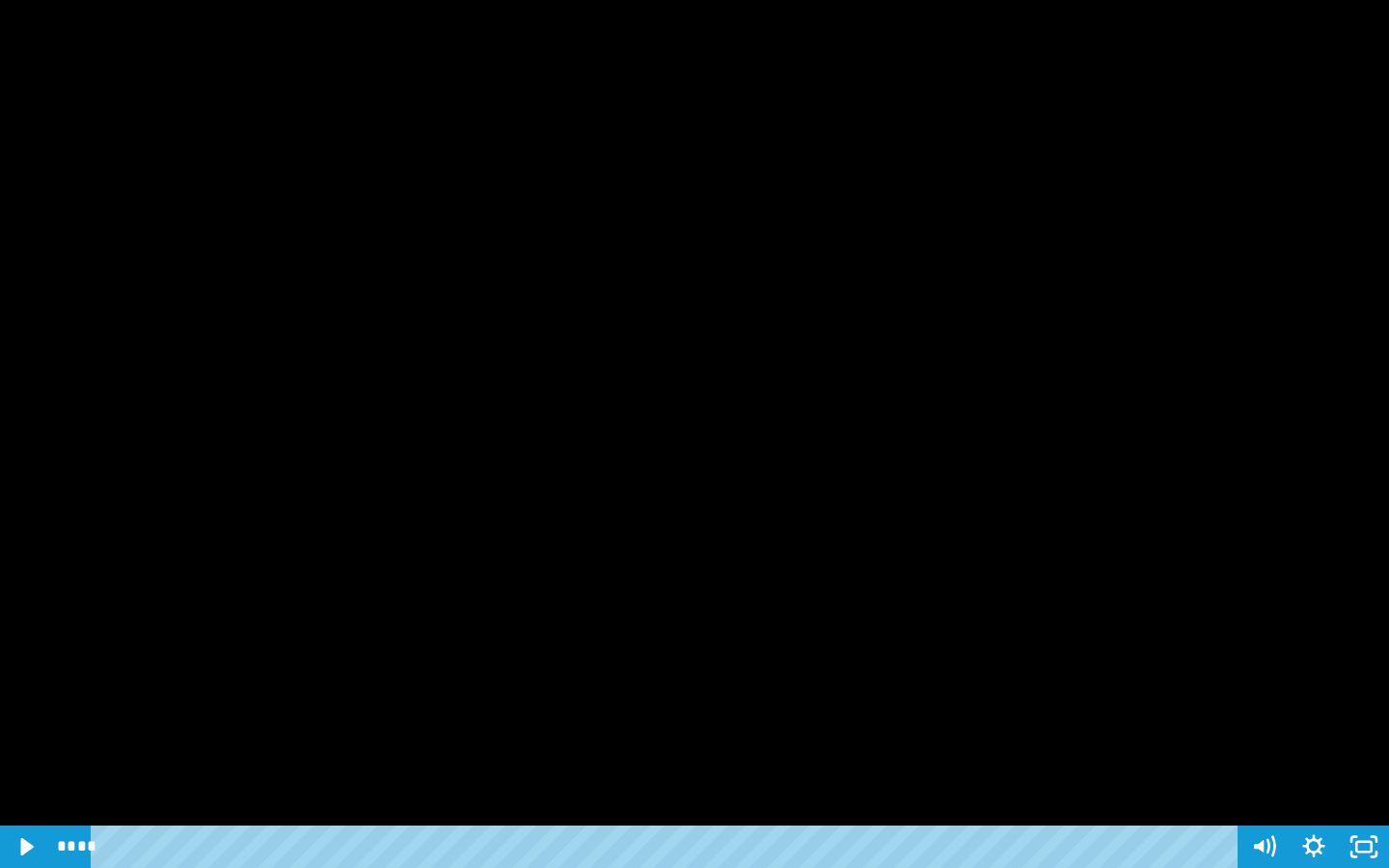 click at bounding box center [694, 434] 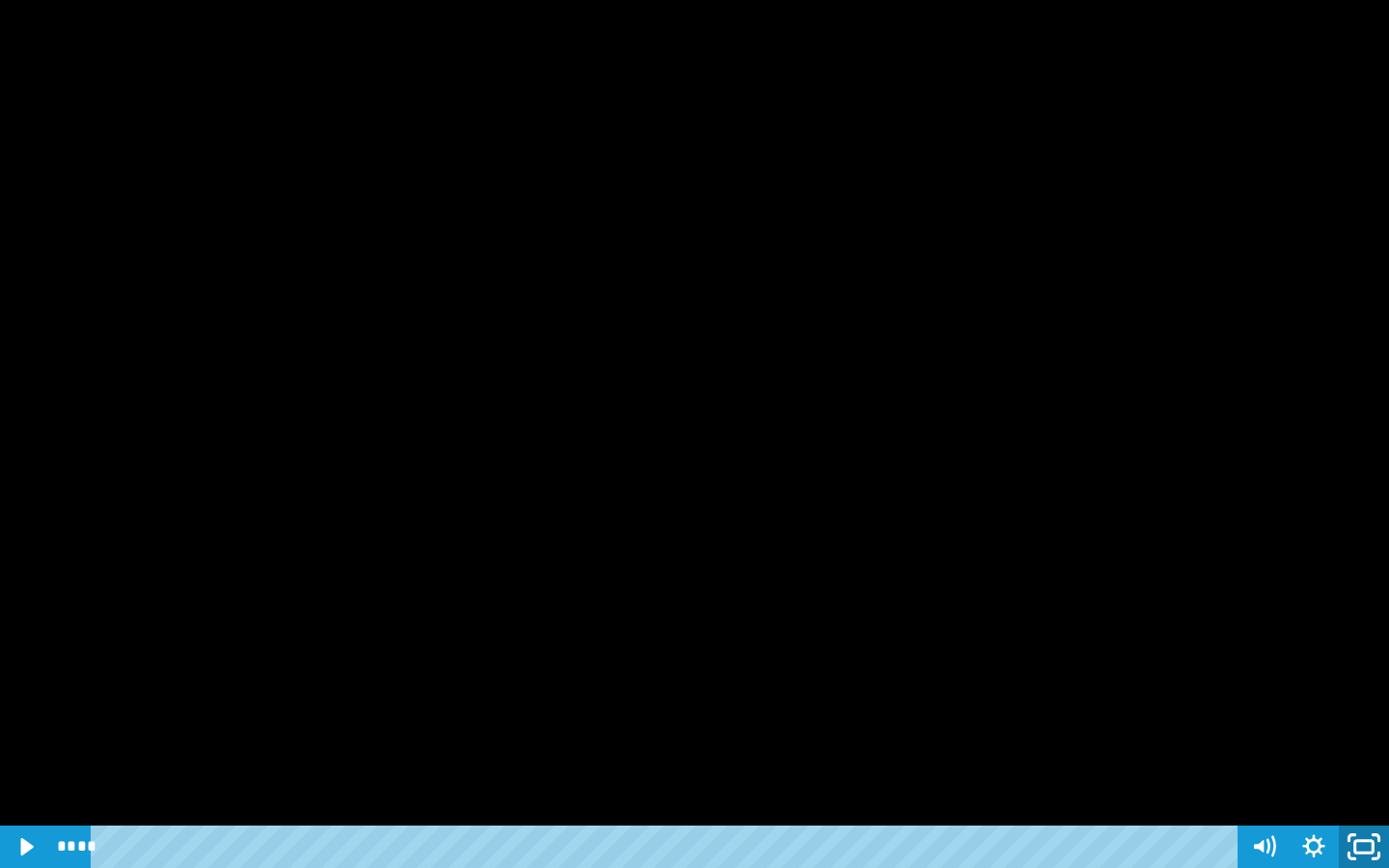 click 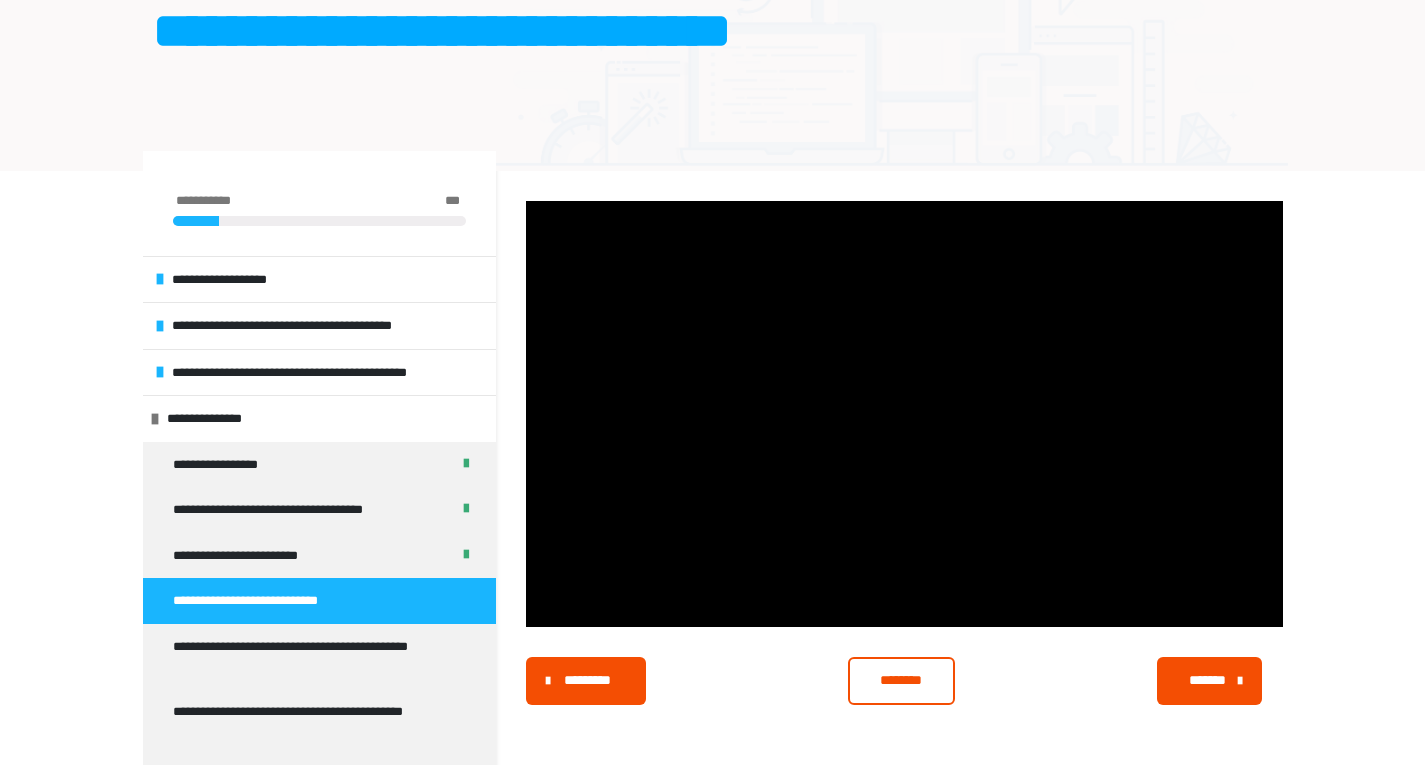 click on "********" at bounding box center (901, 680) 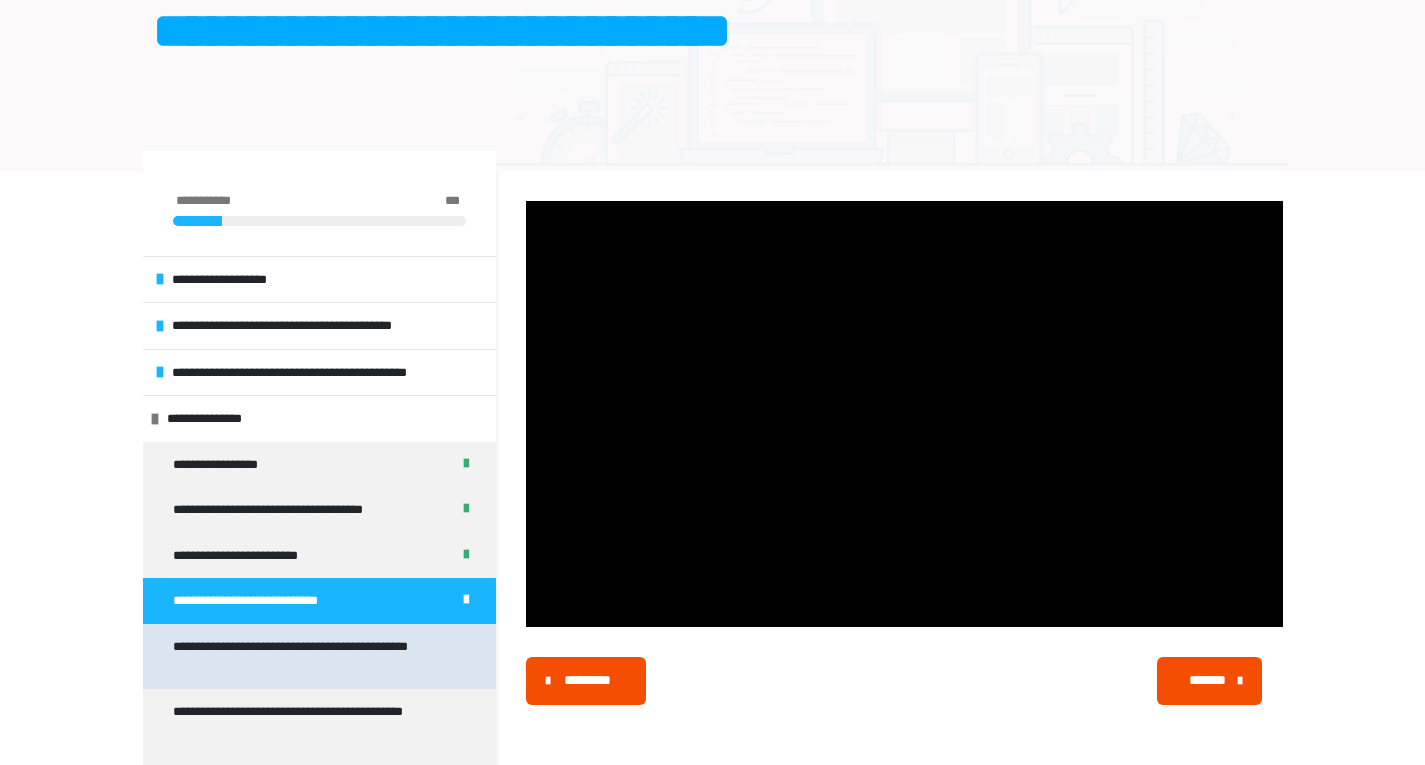 click on "**********" at bounding box center (311, 656) 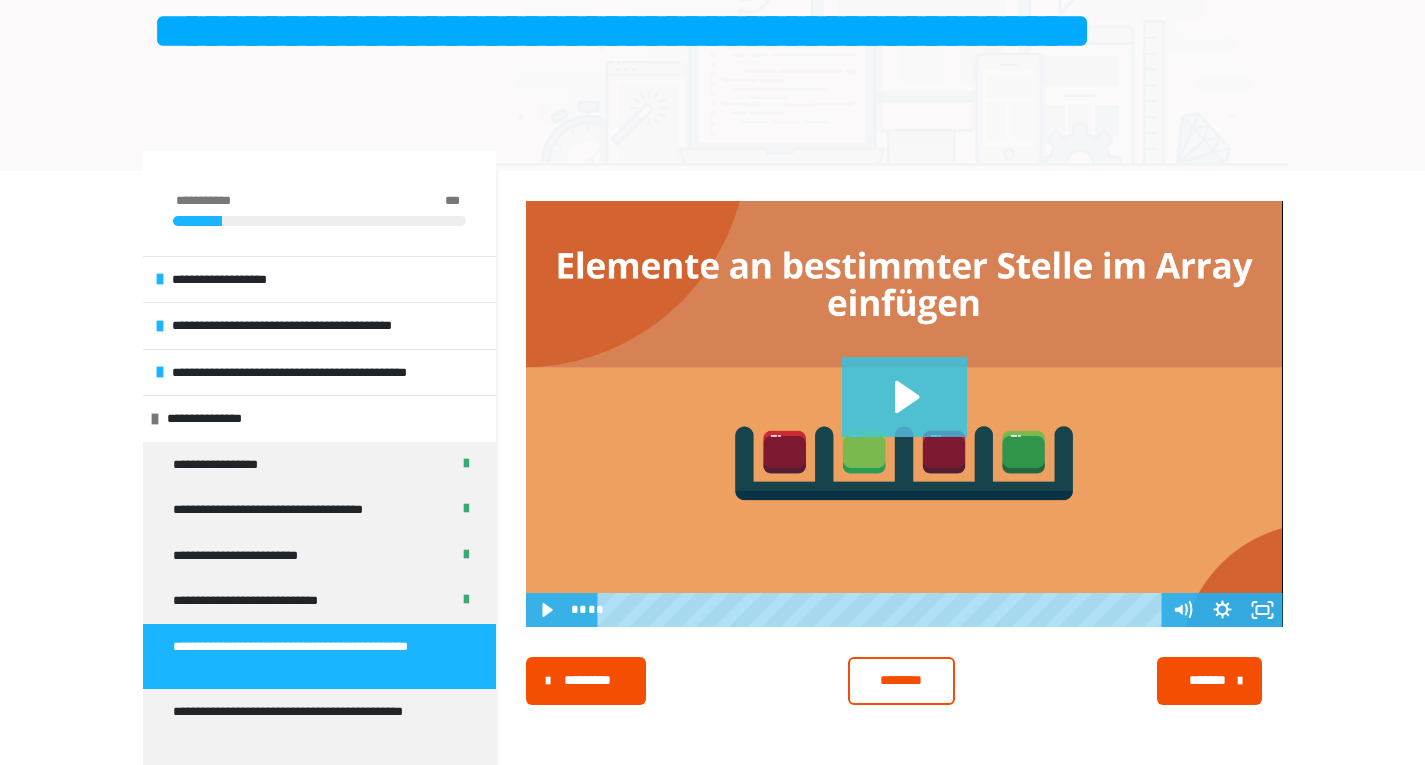 click 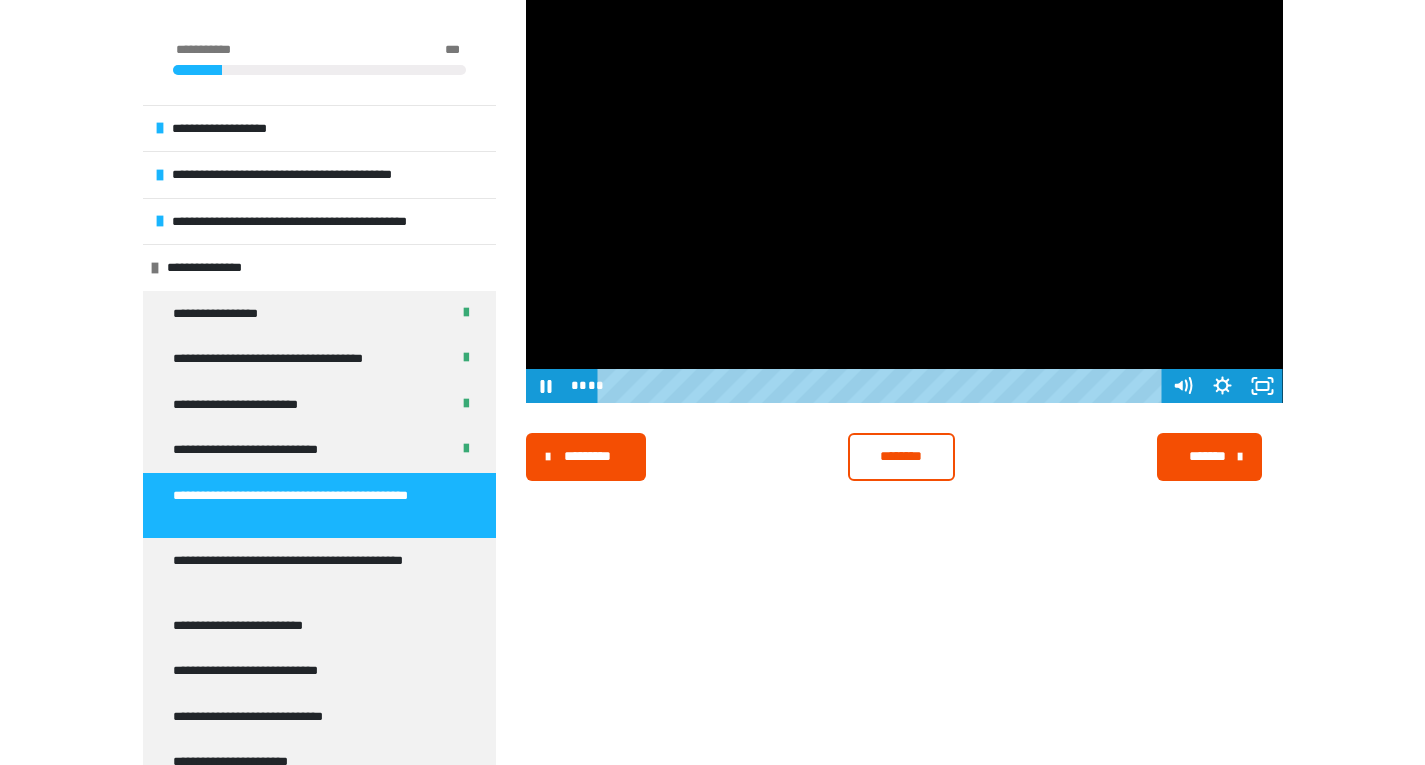 scroll, scrollTop: 431, scrollLeft: 0, axis: vertical 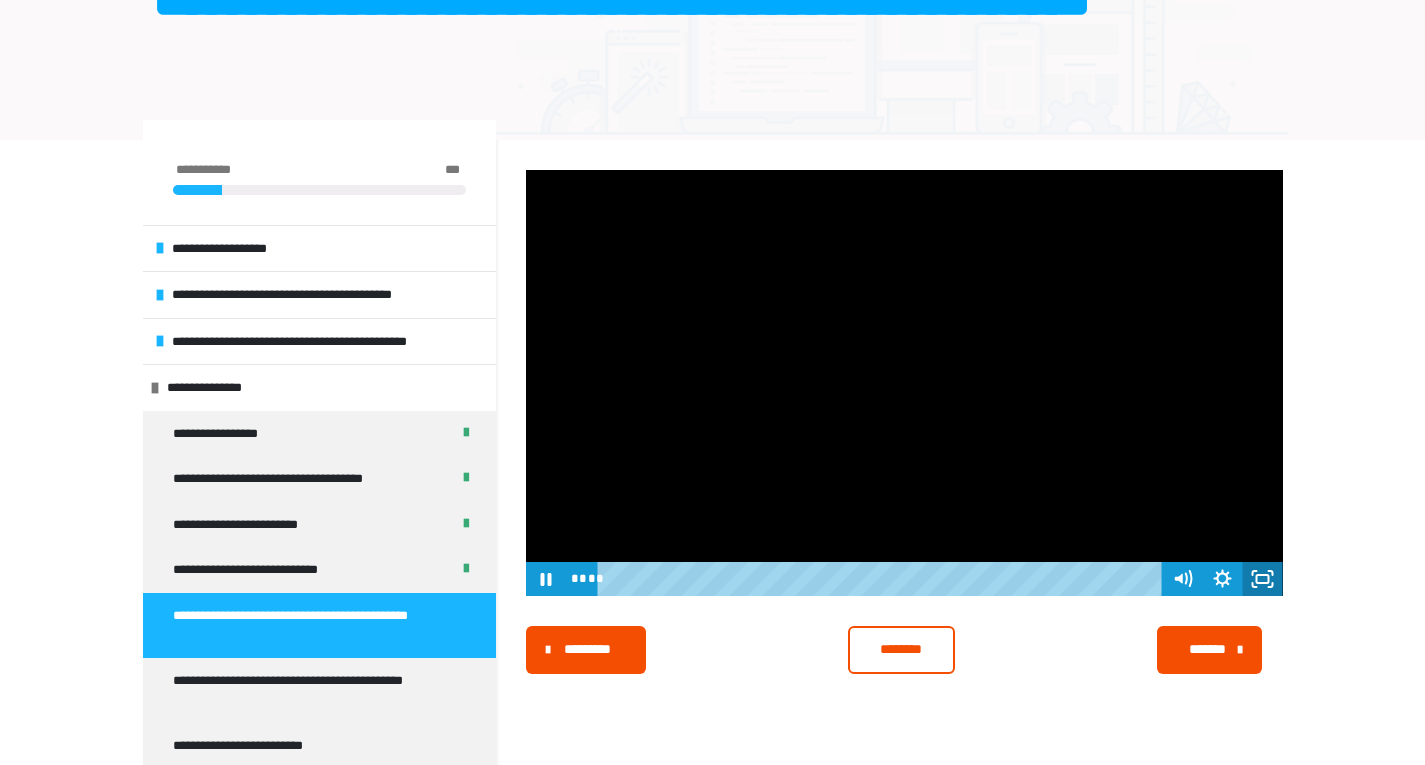 click 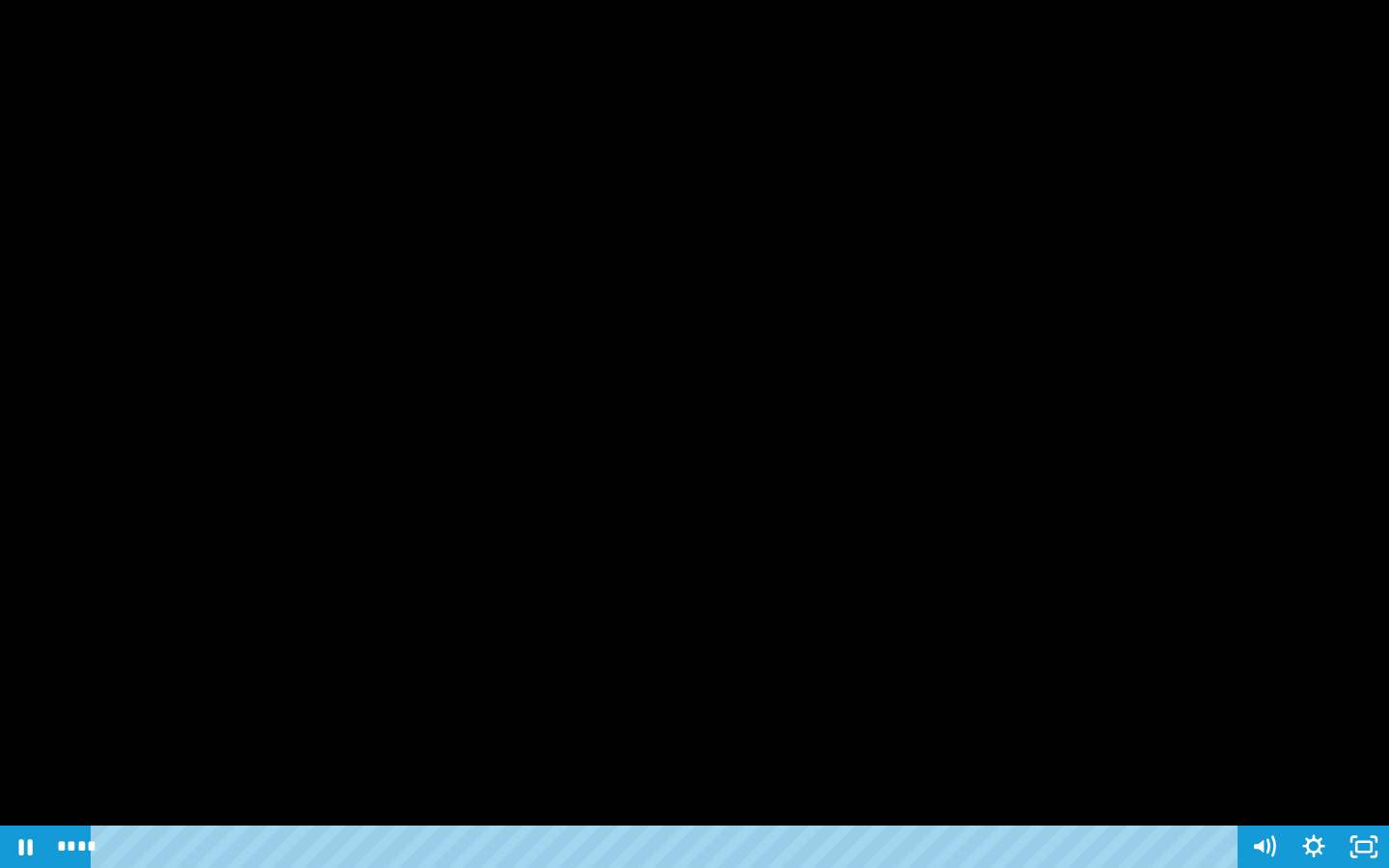 click at bounding box center (694, 434) 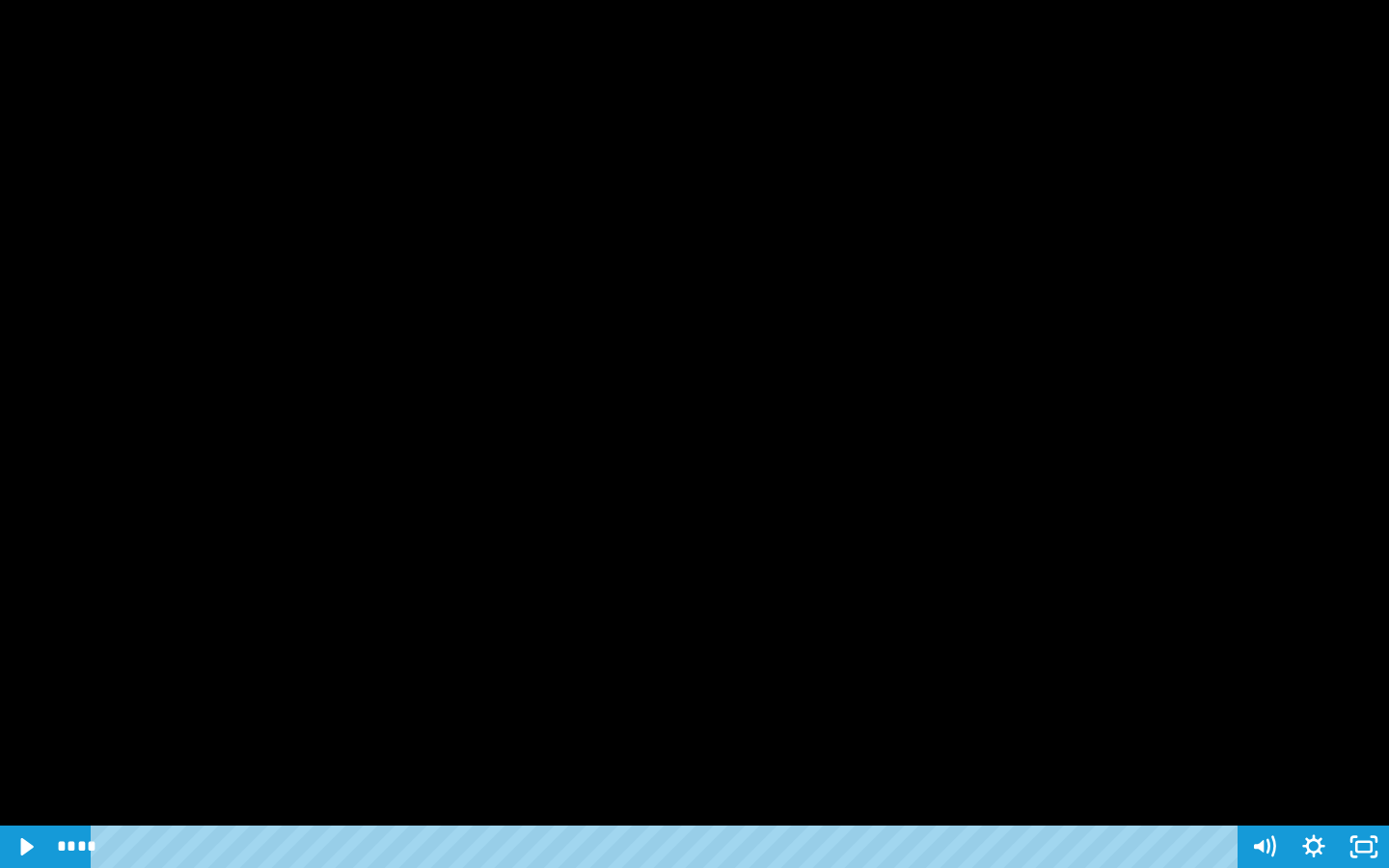 click at bounding box center [694, 434] 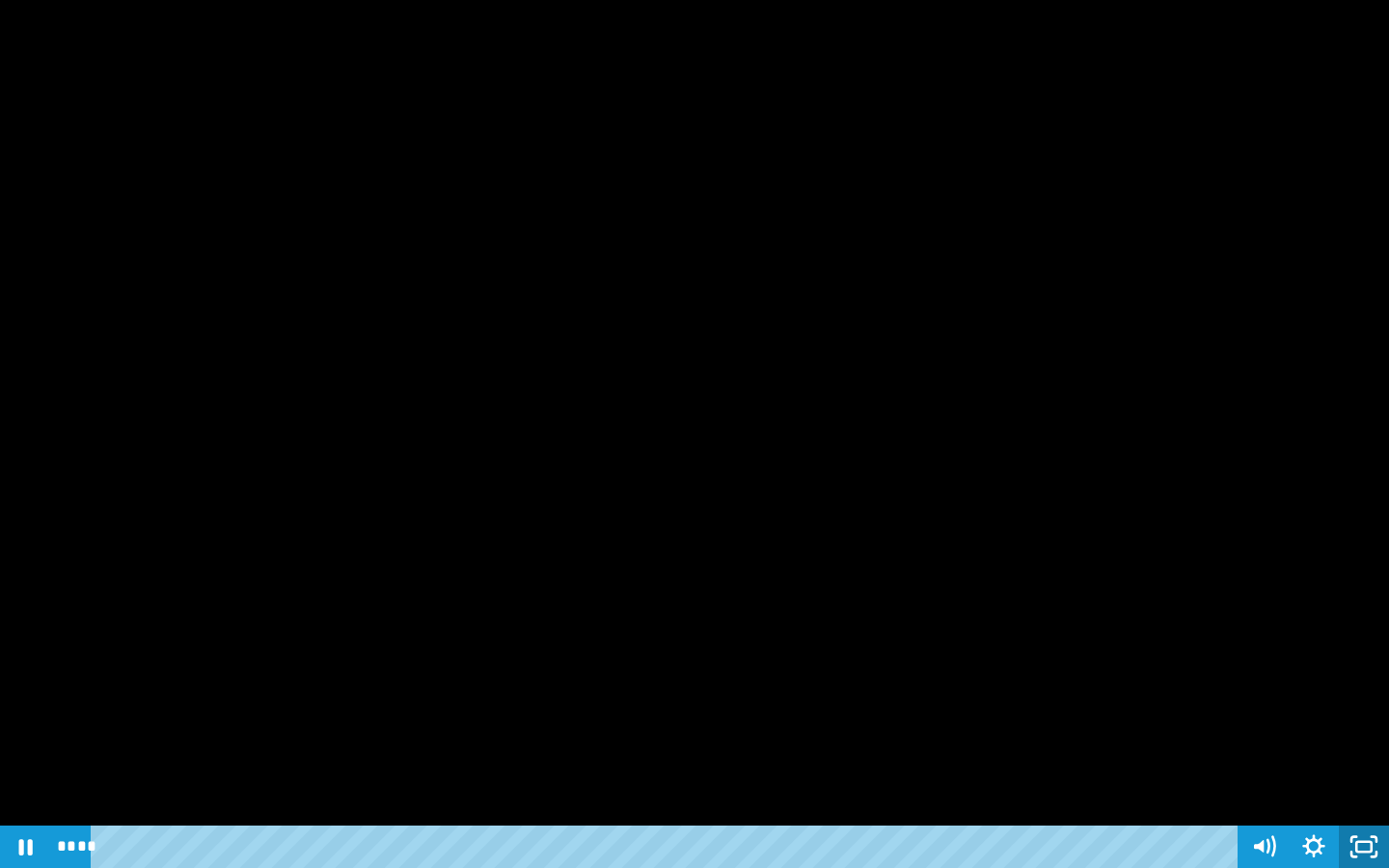 click 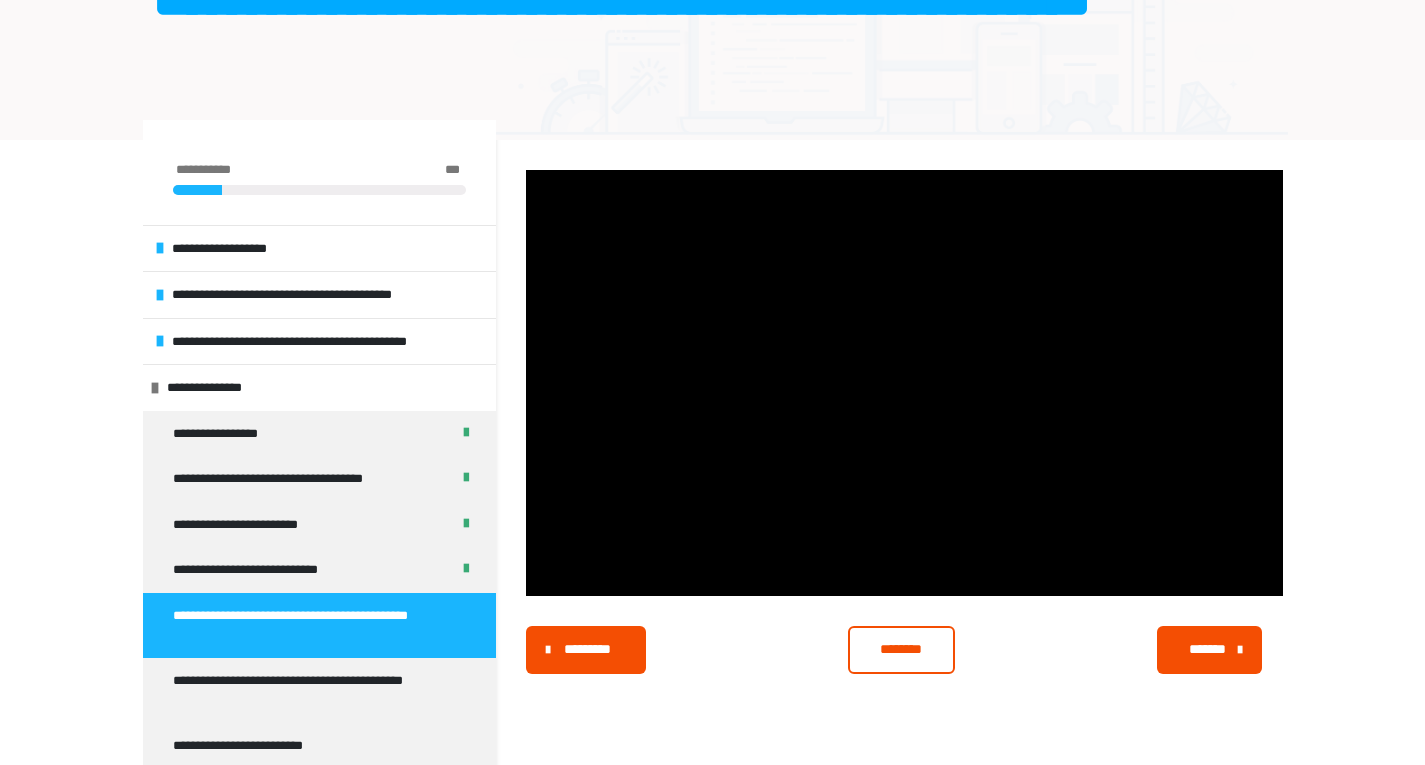 click on "********" at bounding box center [901, 649] 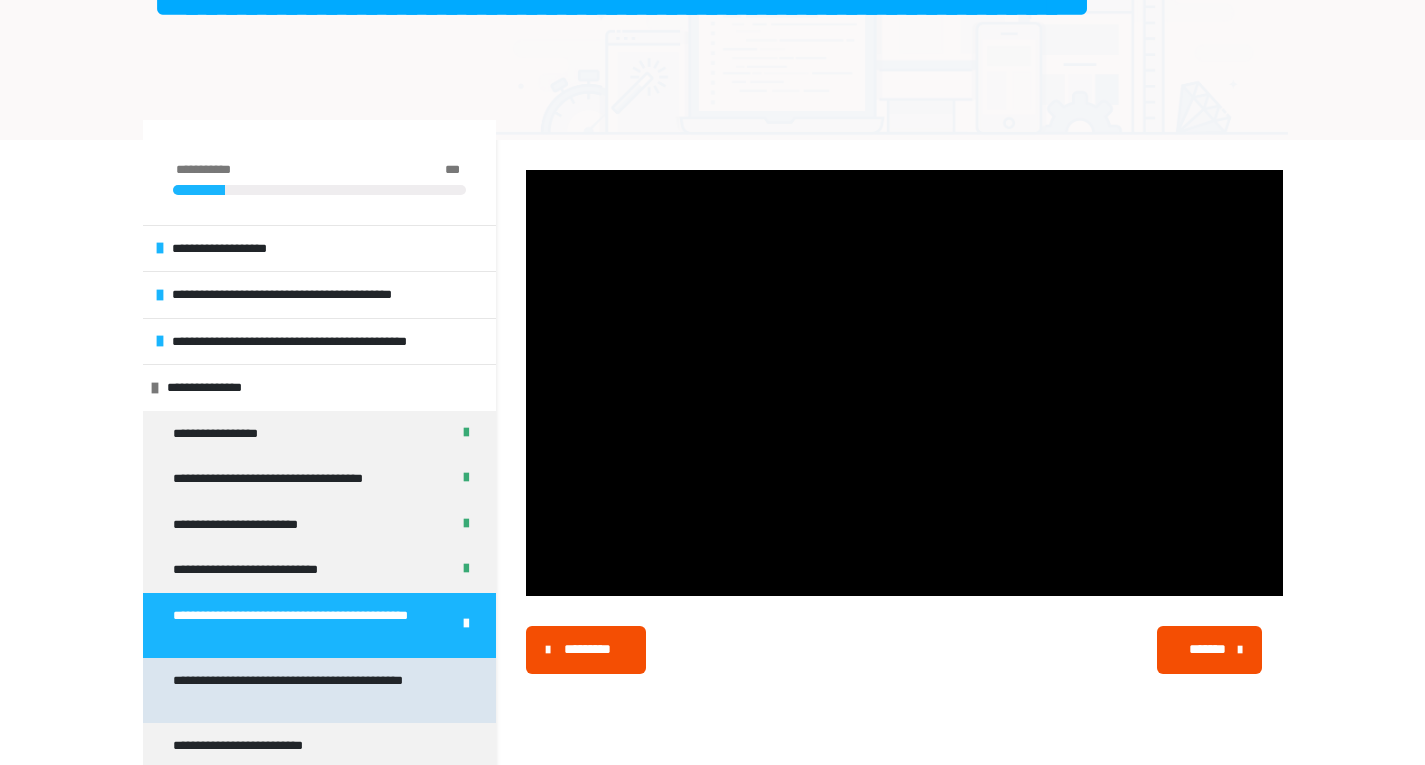 click on "**********" at bounding box center [311, 690] 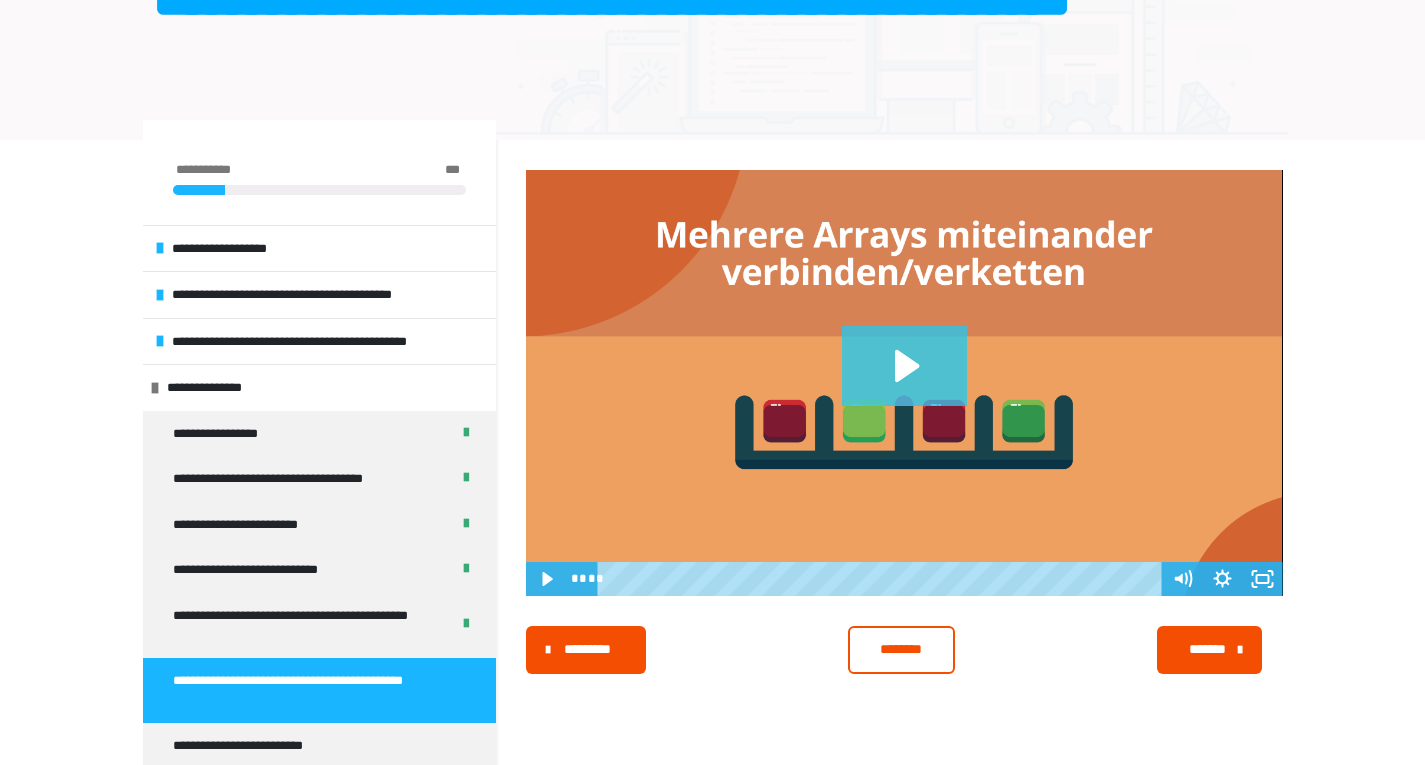 drag, startPoint x: 897, startPoint y: 346, endPoint x: 914, endPoint y: 352, distance: 18.027756 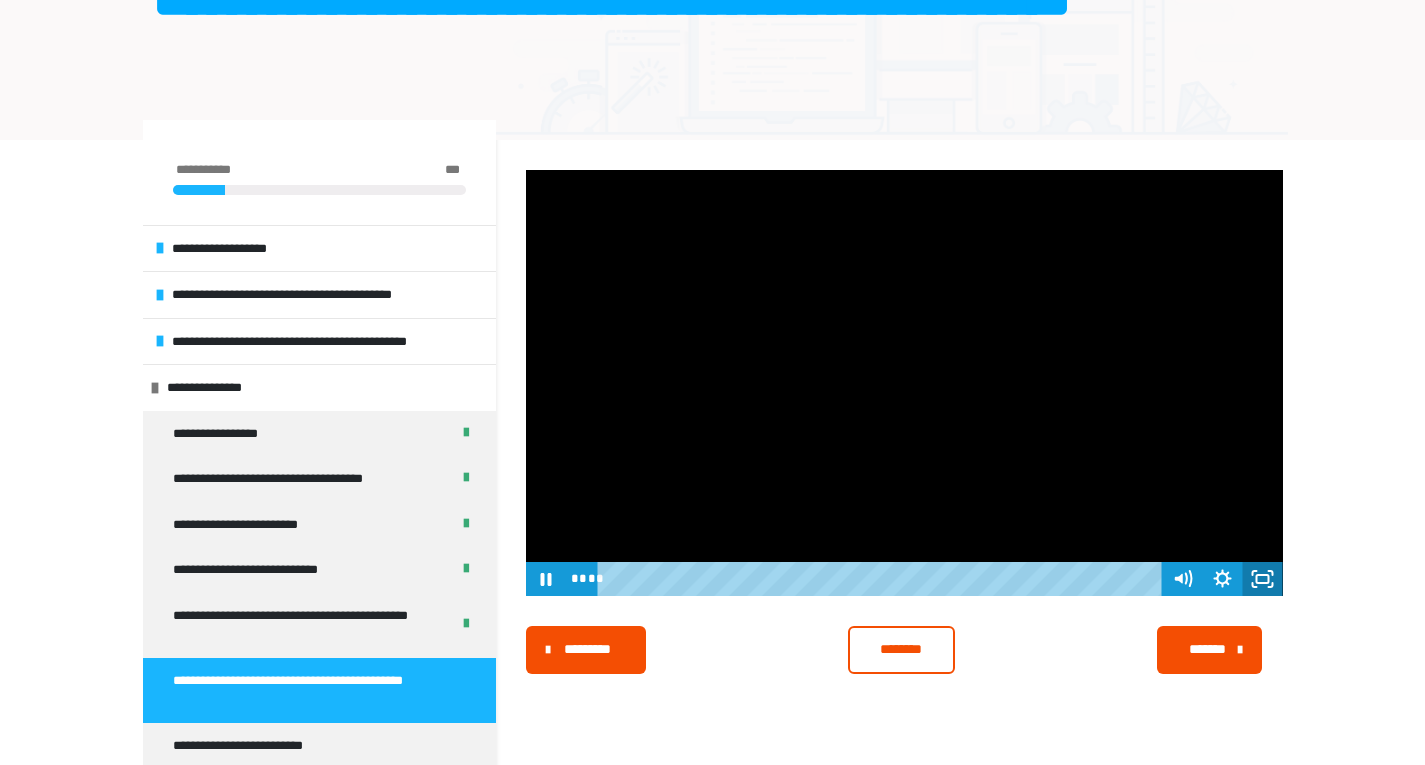 click 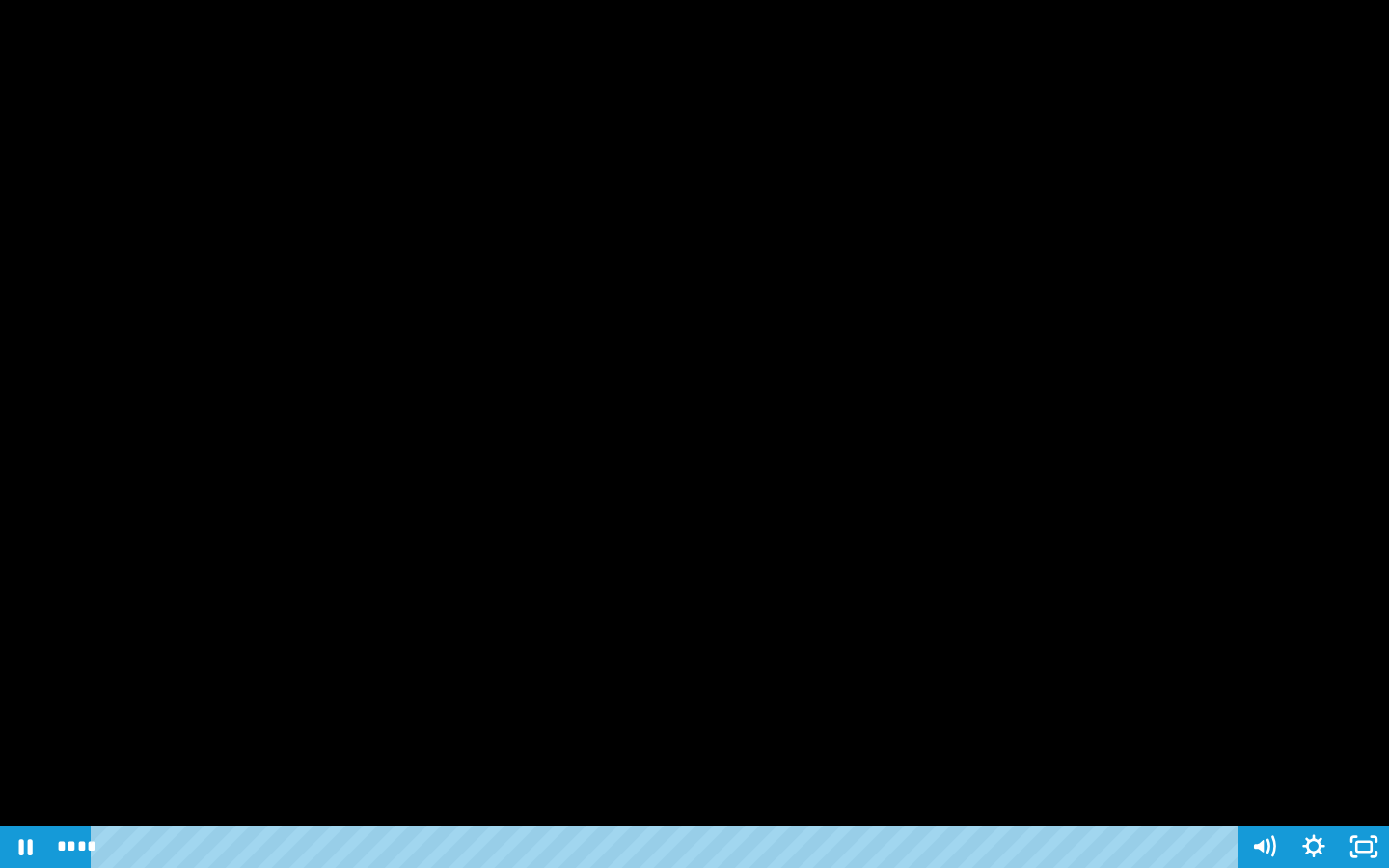 click at bounding box center (694, 434) 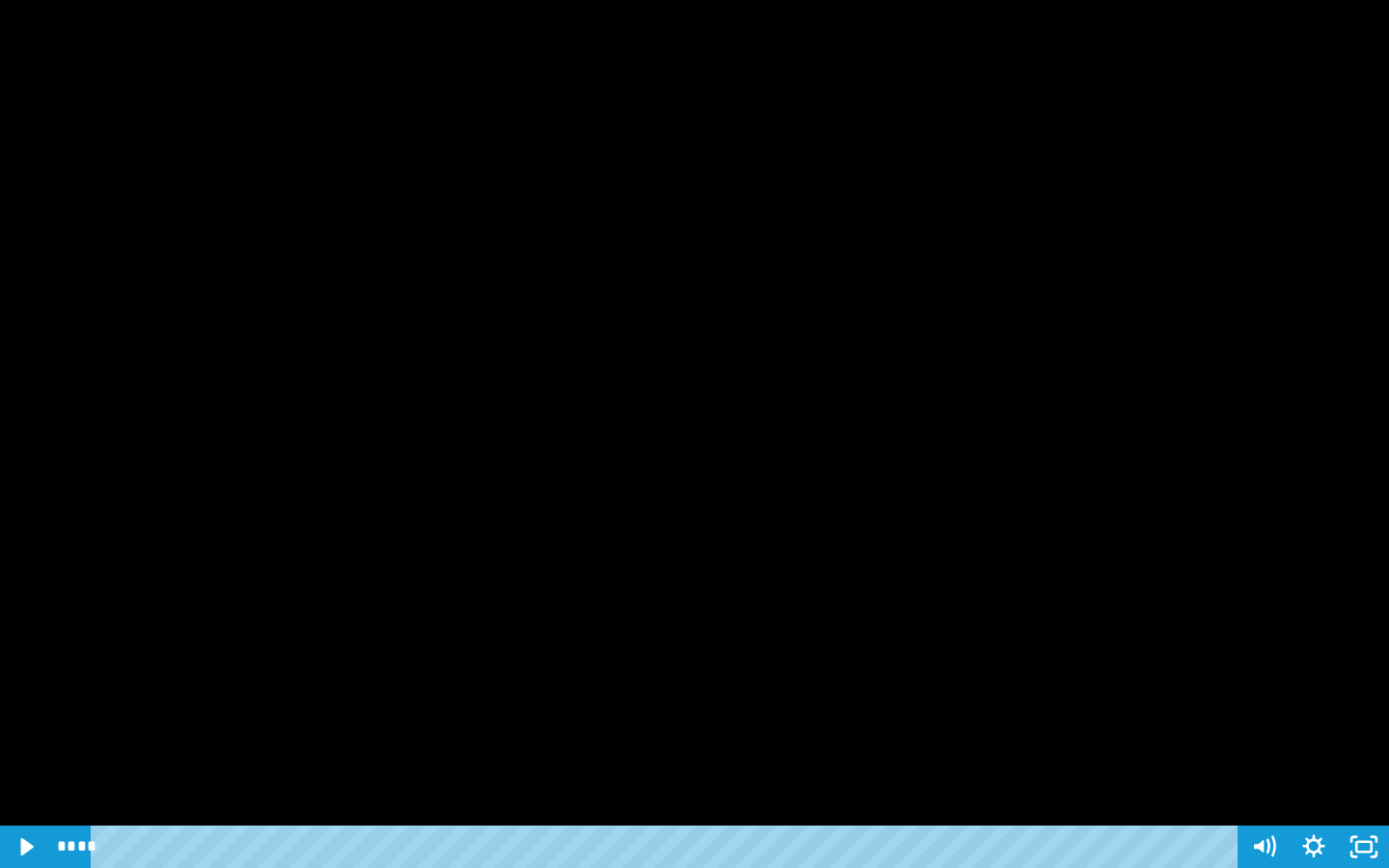 click at bounding box center [694, 434] 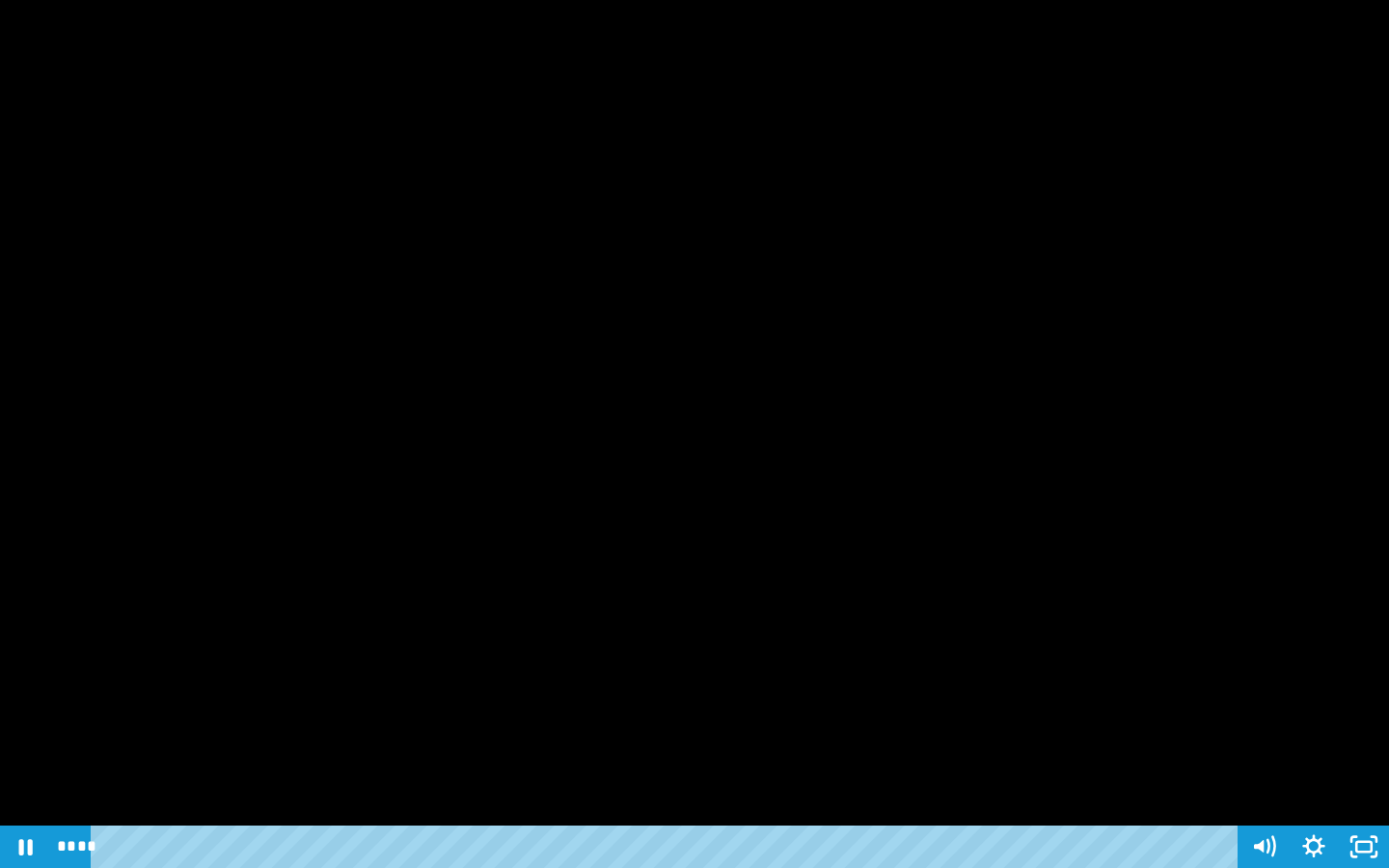 click at bounding box center (694, 434) 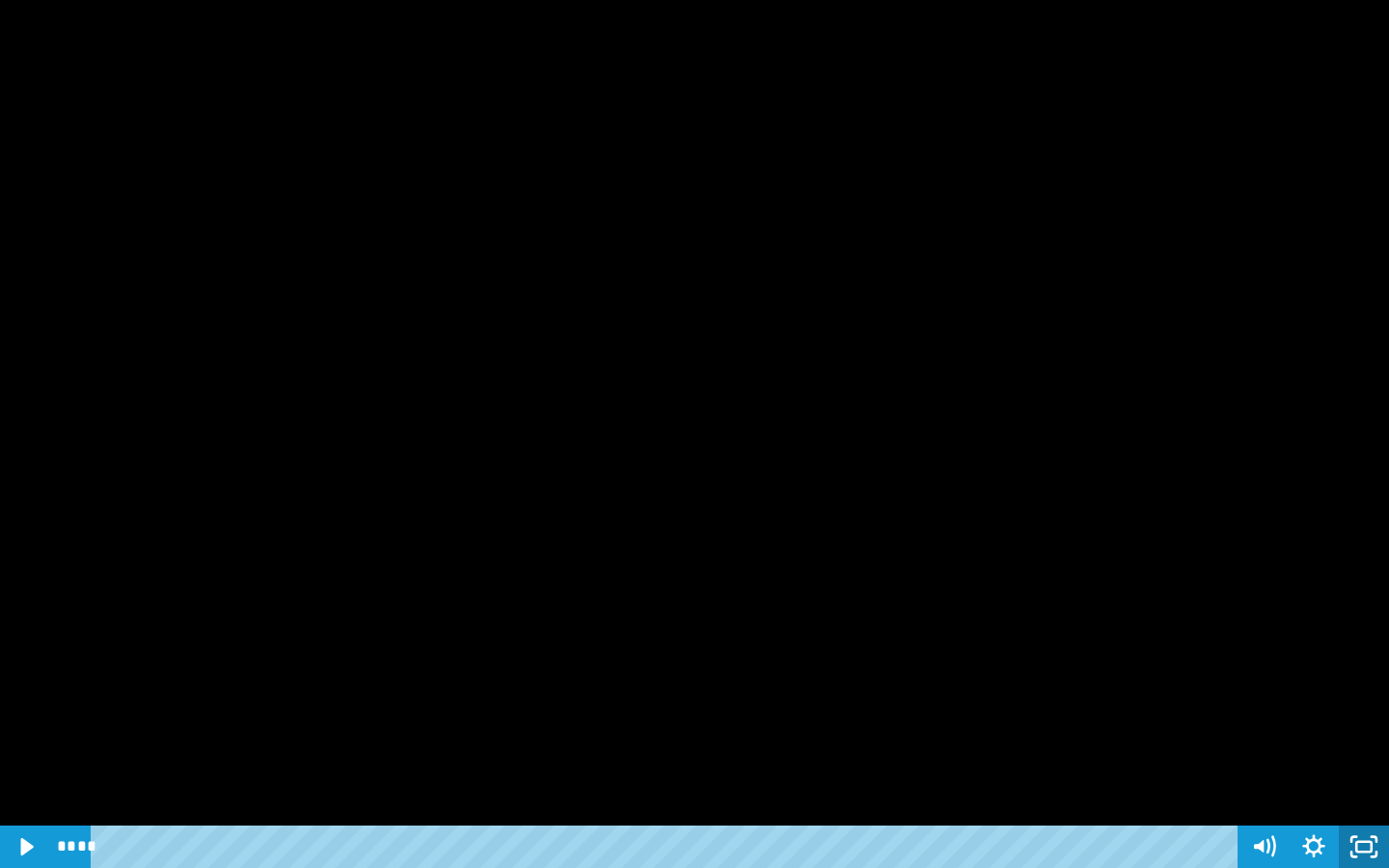 click 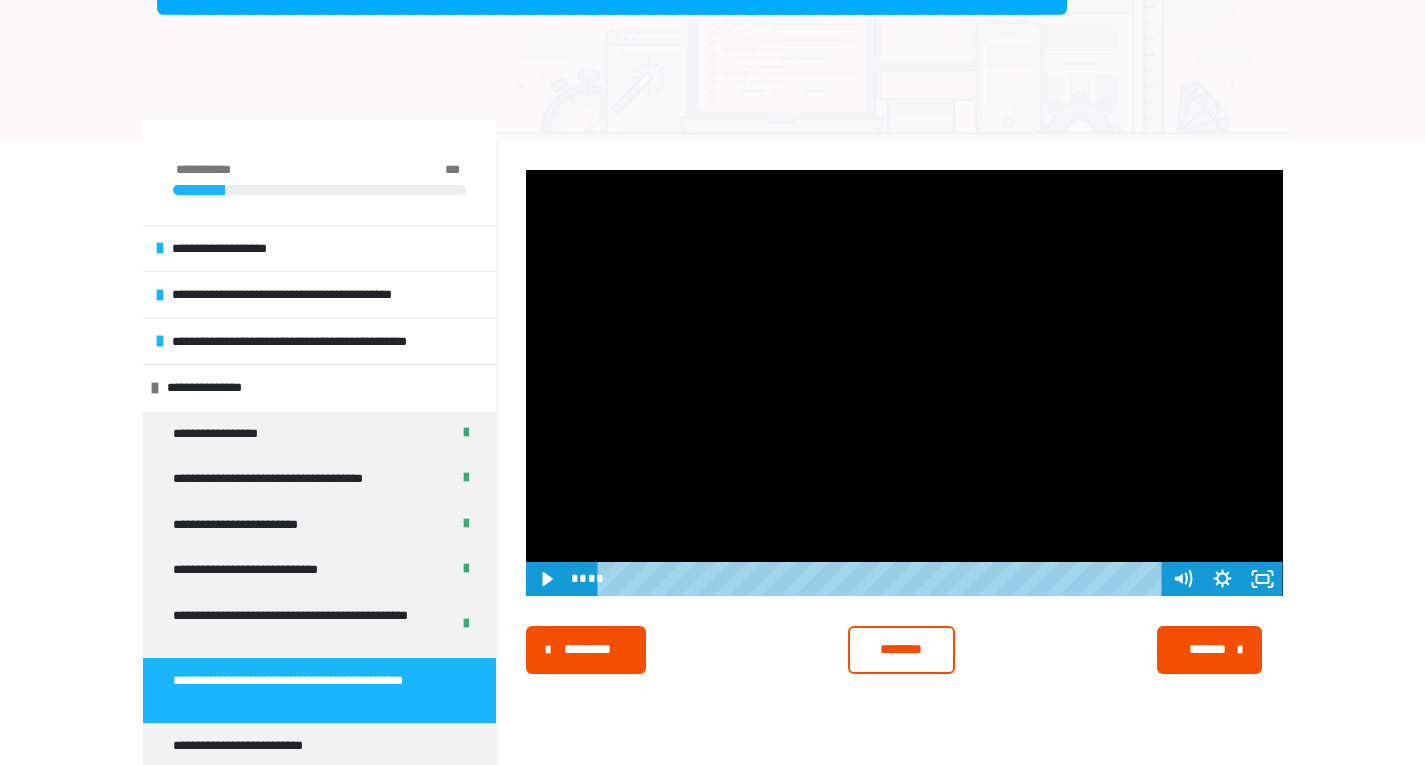 click at bounding box center (904, 383) 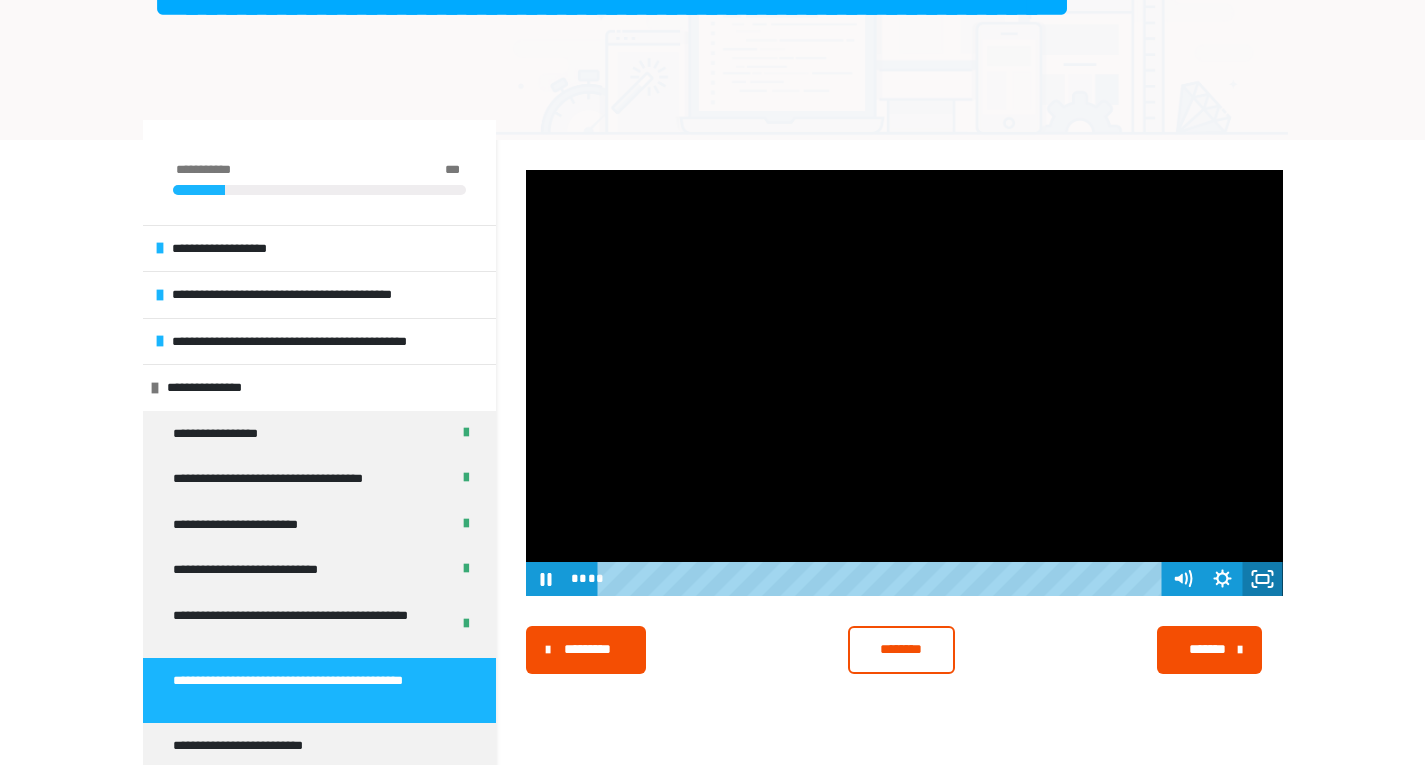 click 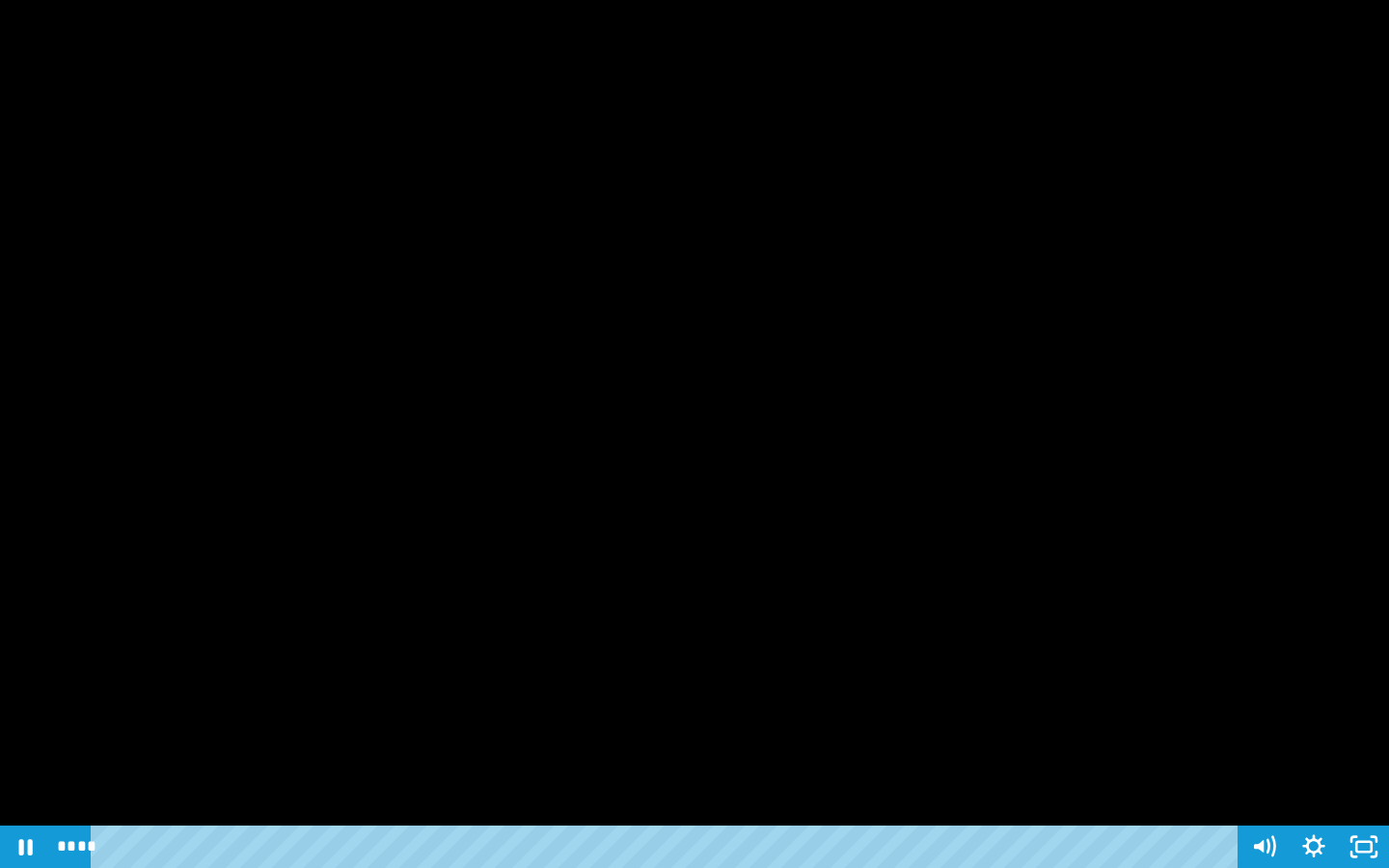 click at bounding box center [694, 434] 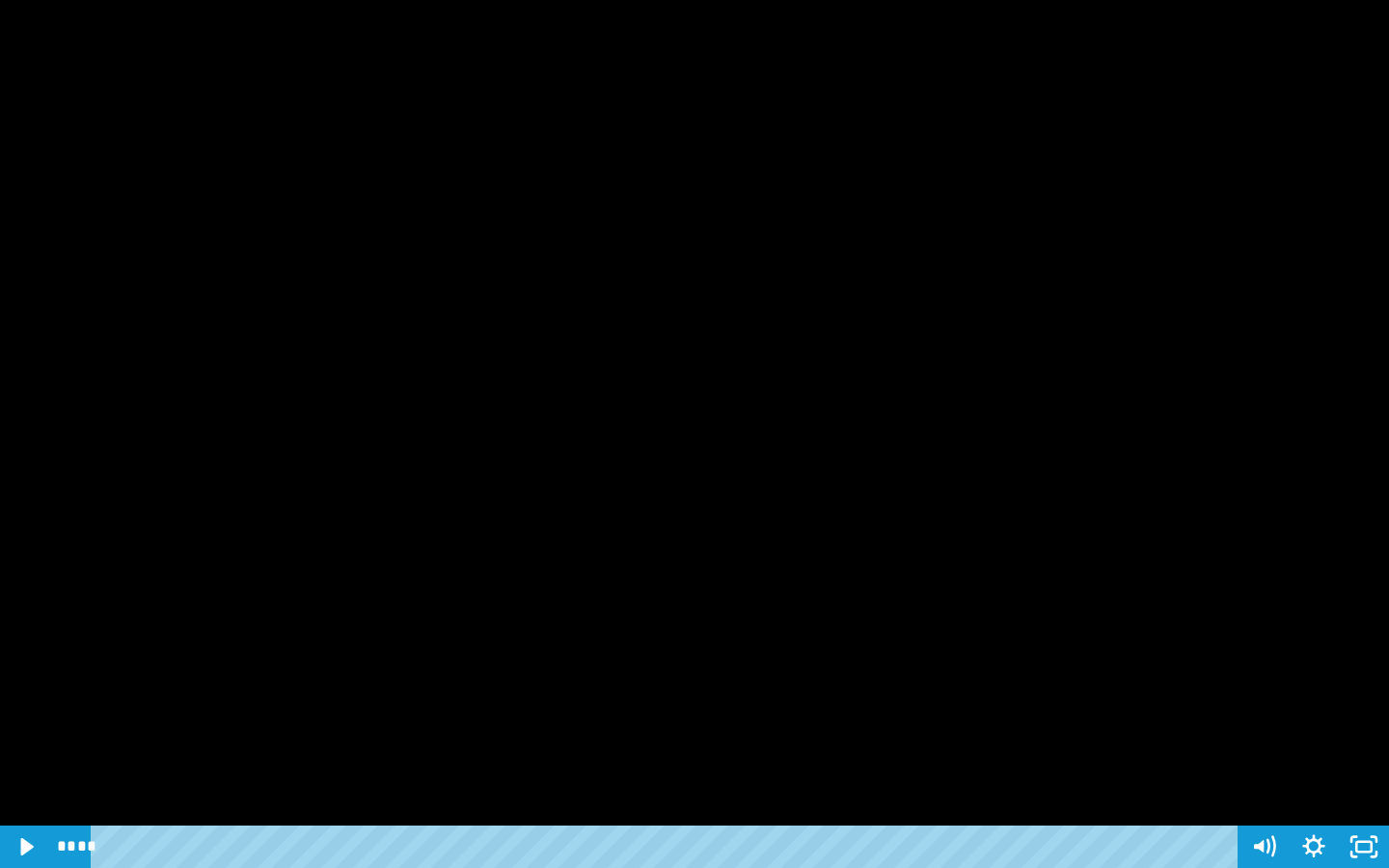 click at bounding box center [694, 434] 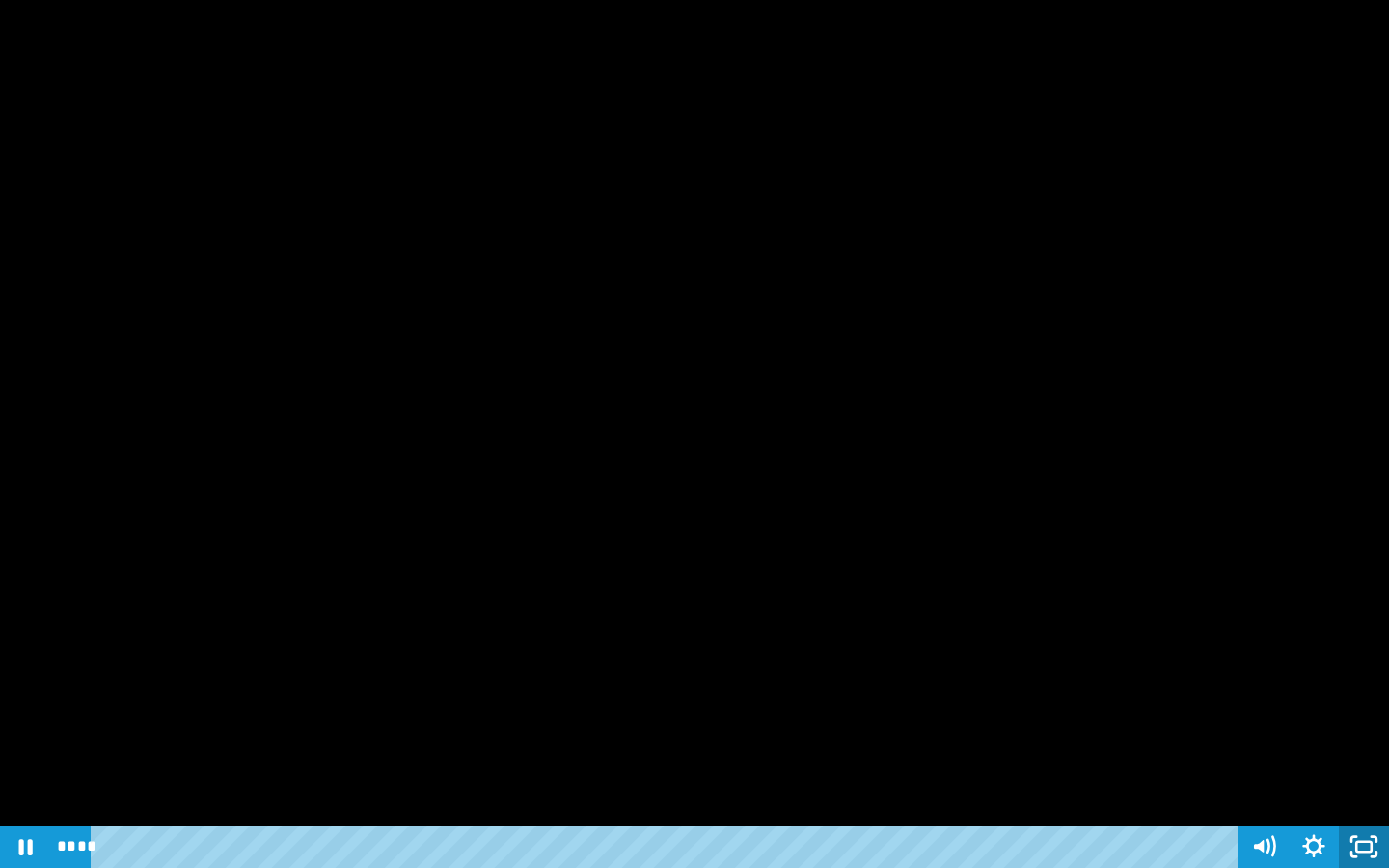 click 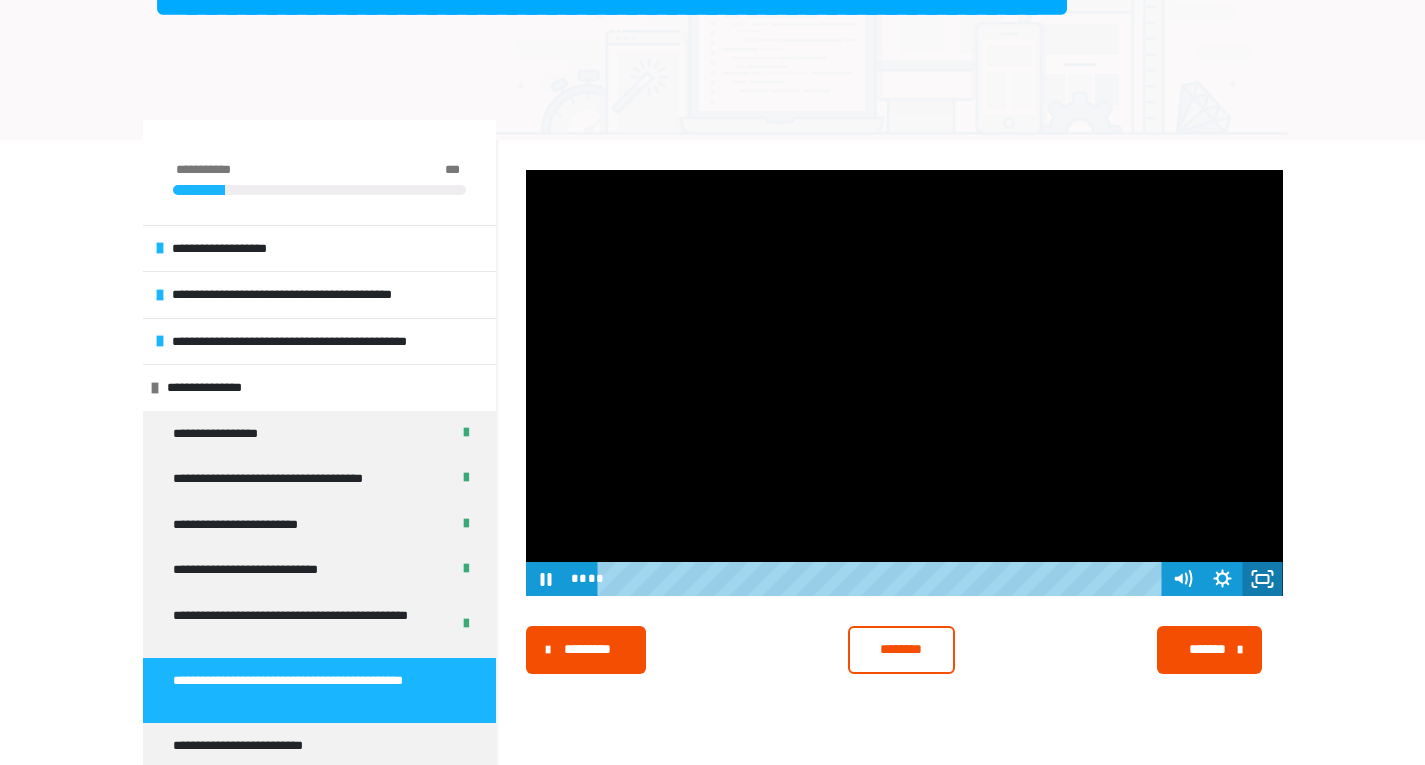 click 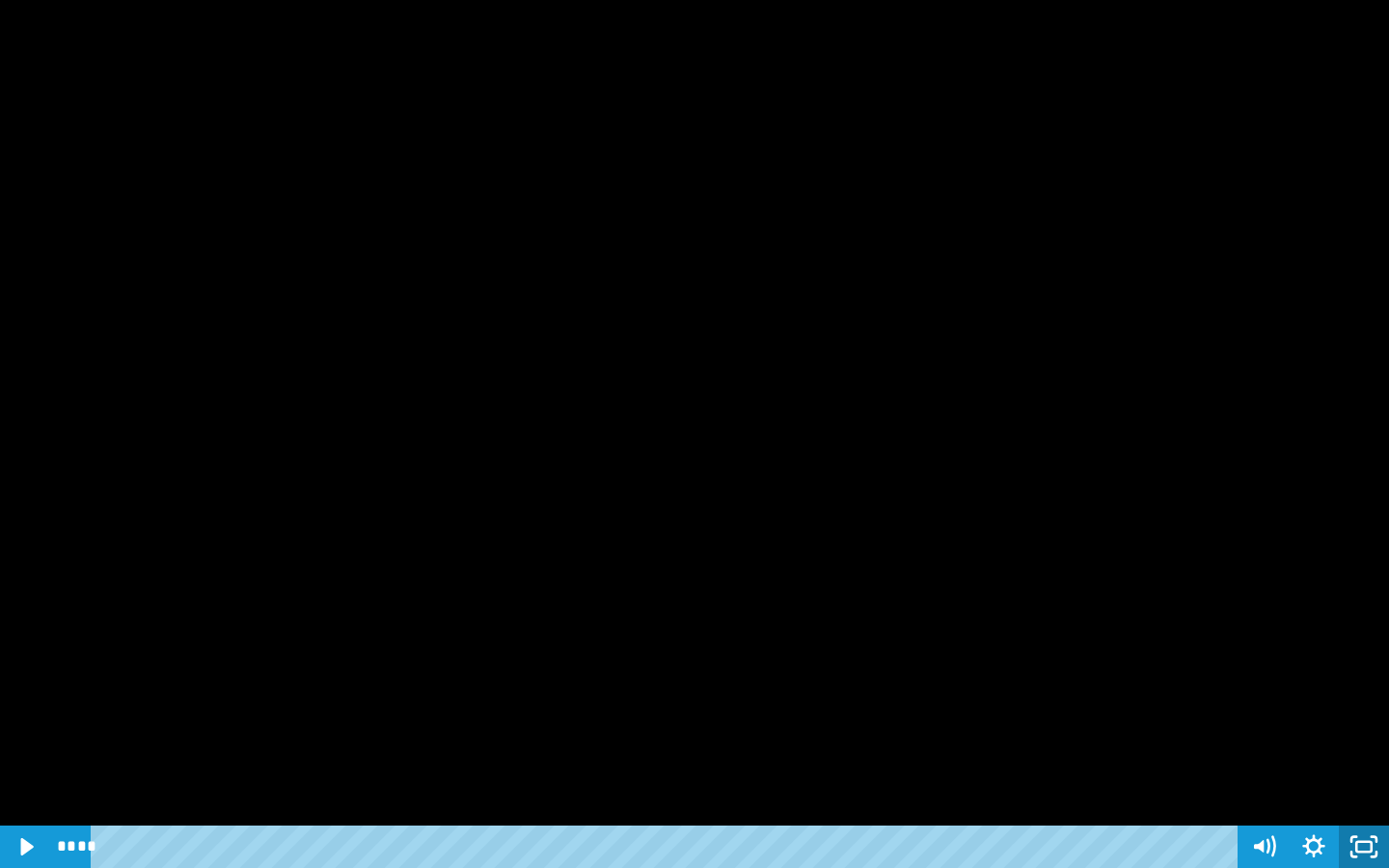 click 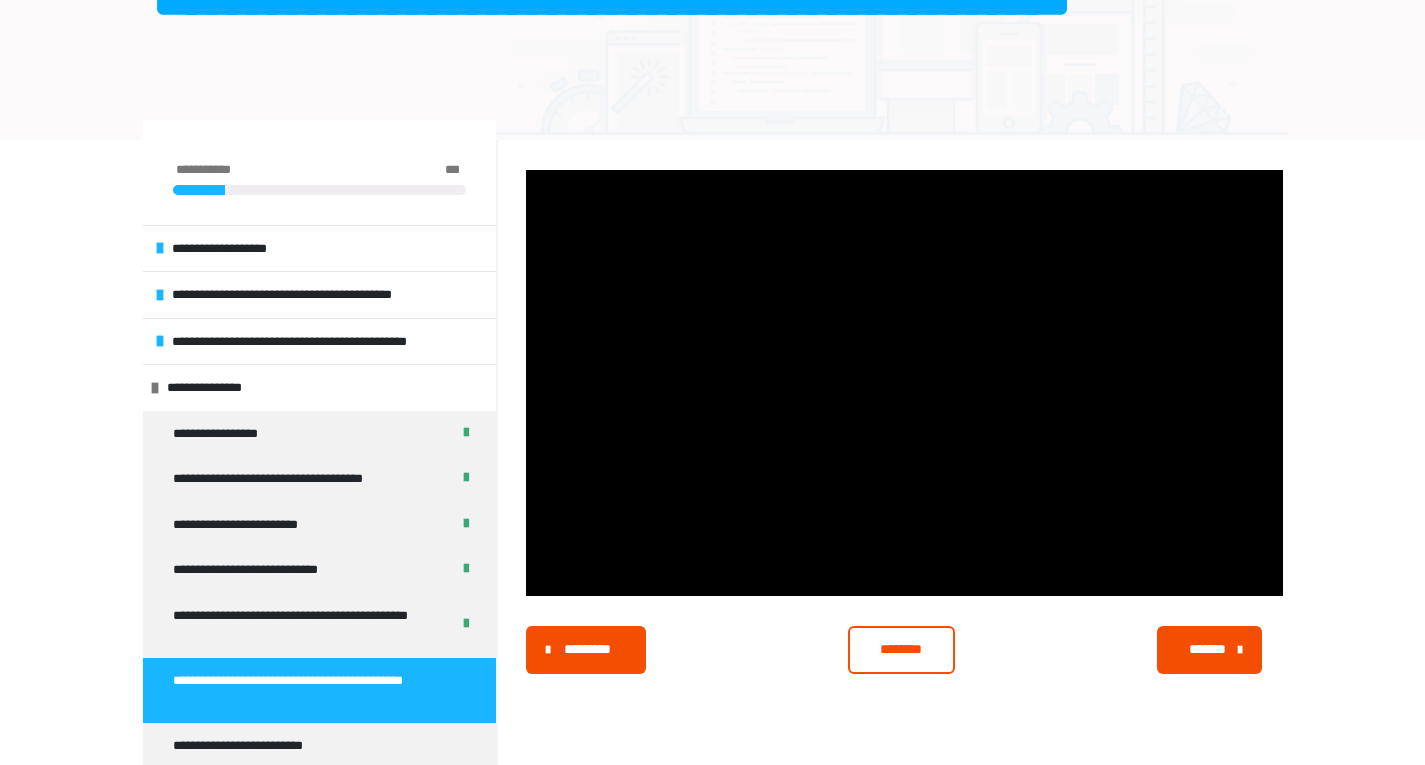 click on "********" at bounding box center [901, 649] 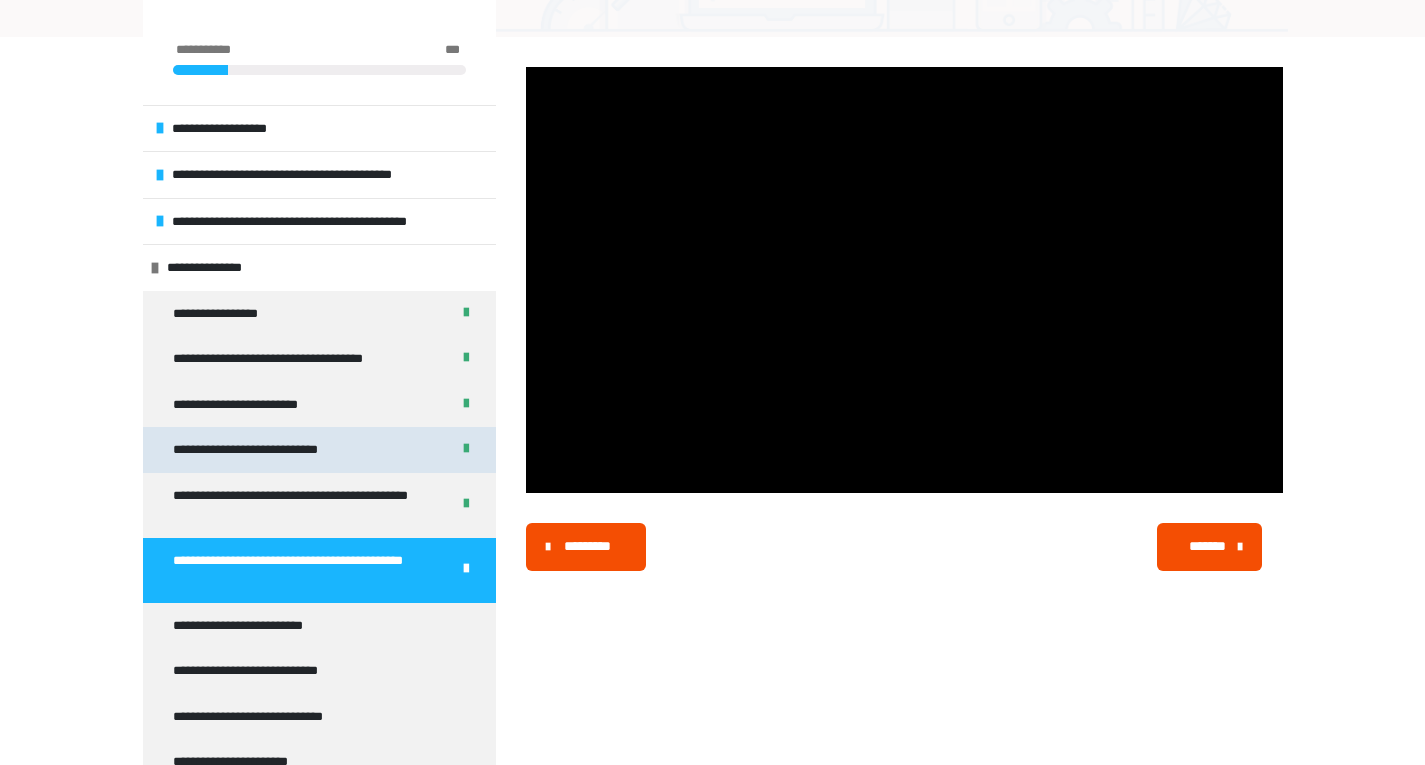 scroll, scrollTop: 431, scrollLeft: 0, axis: vertical 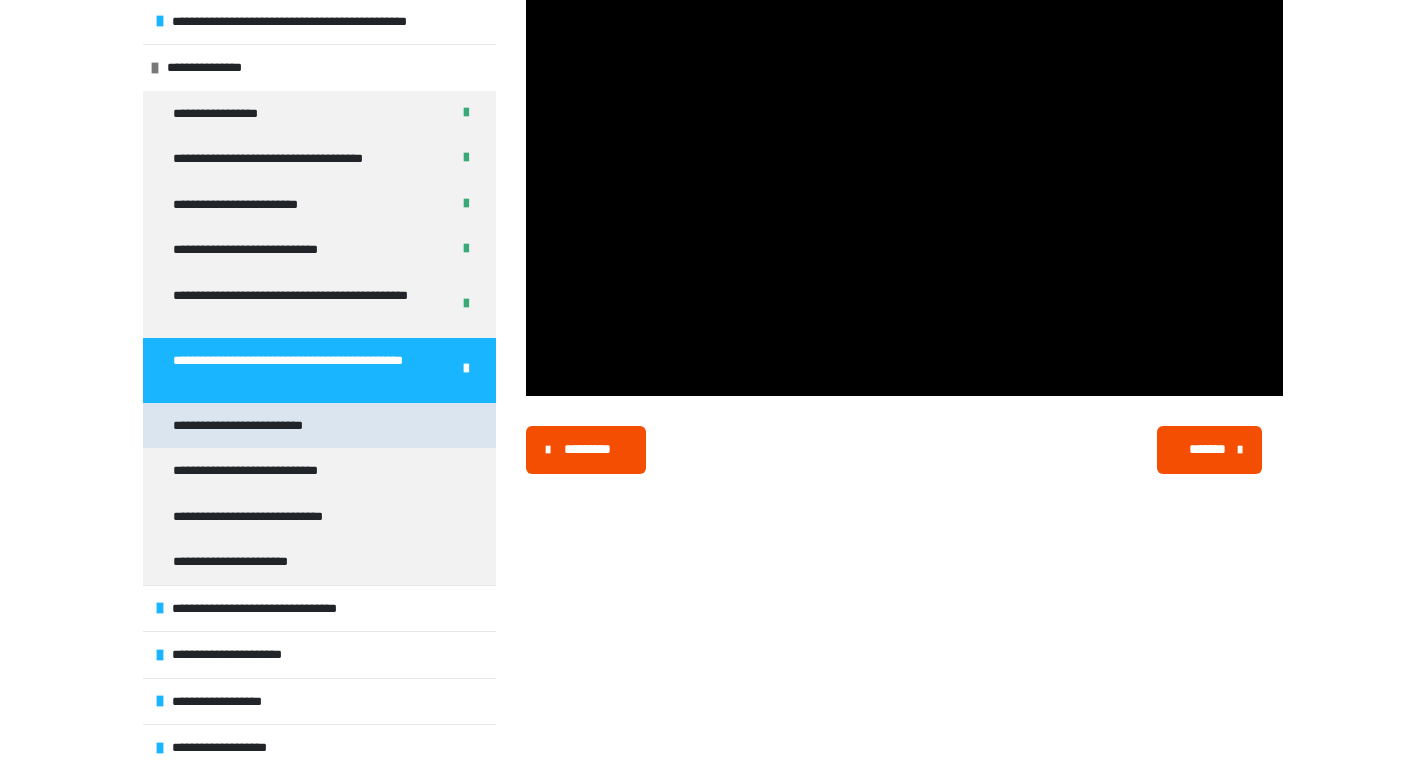 click on "**********" at bounding box center (257, 426) 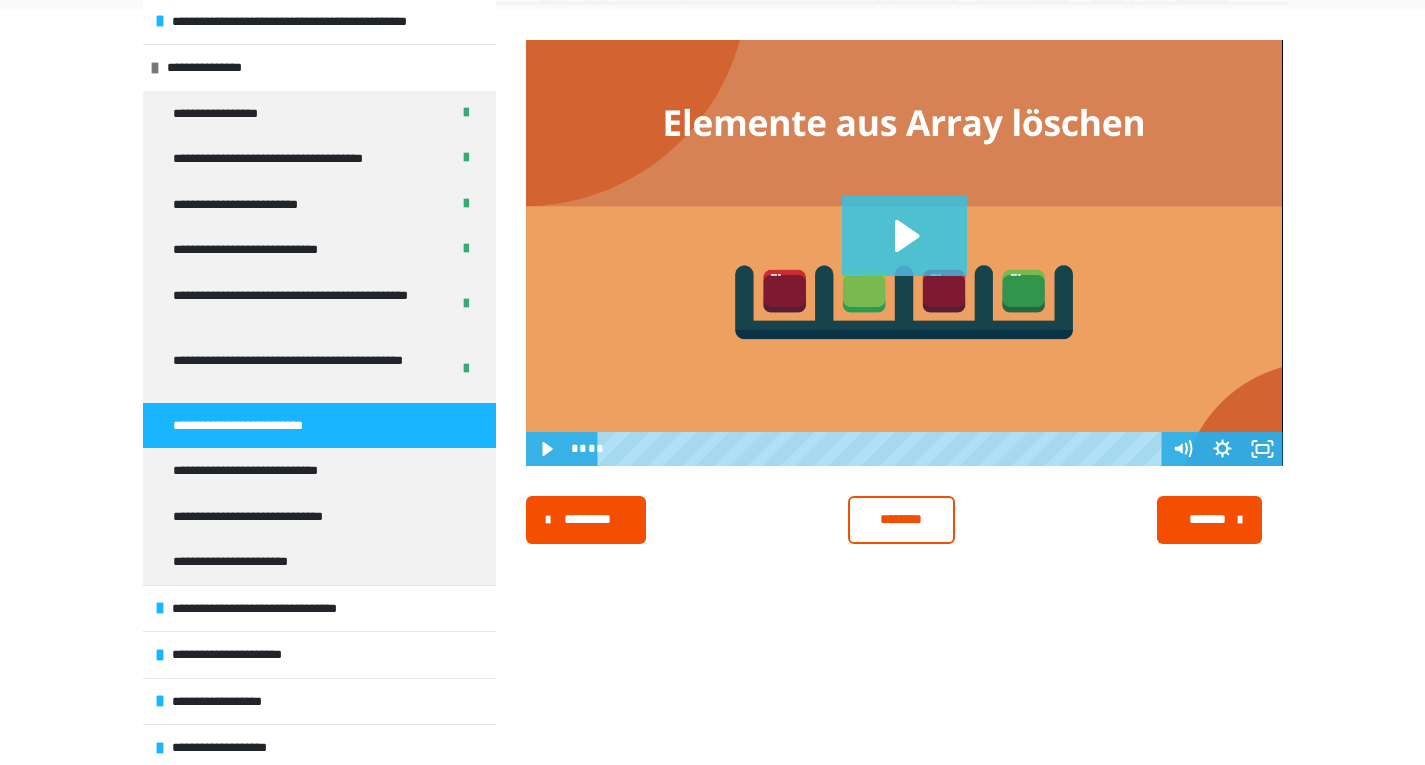 click 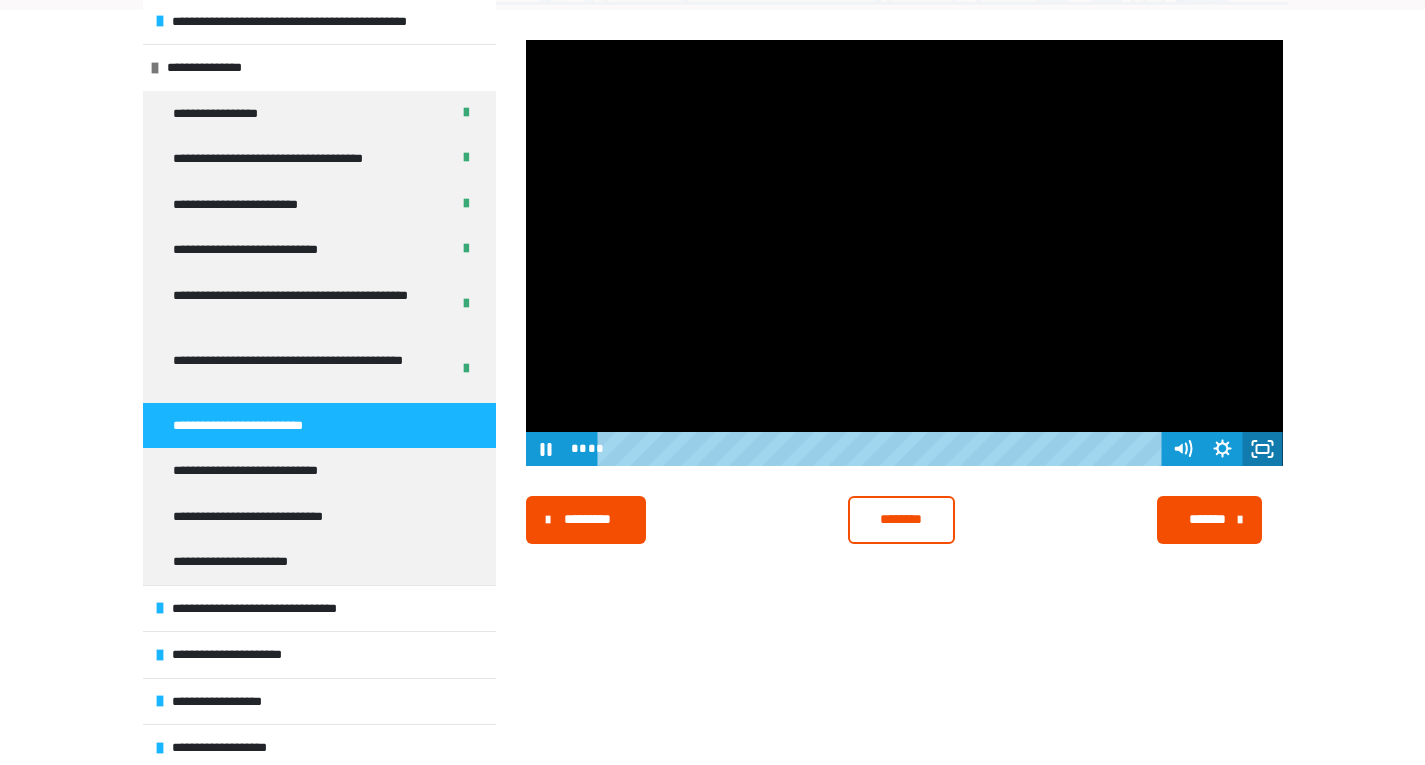 click 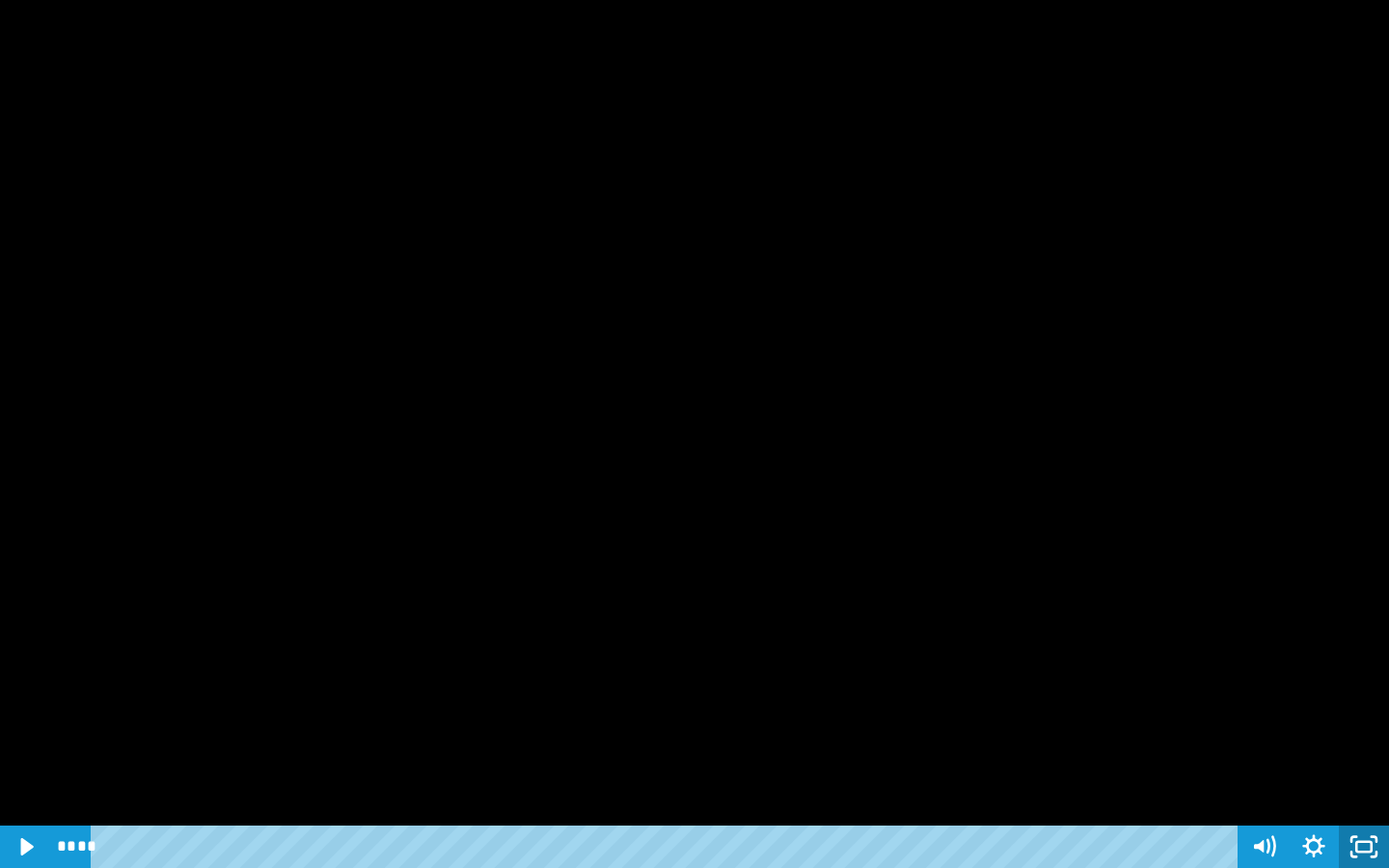 click 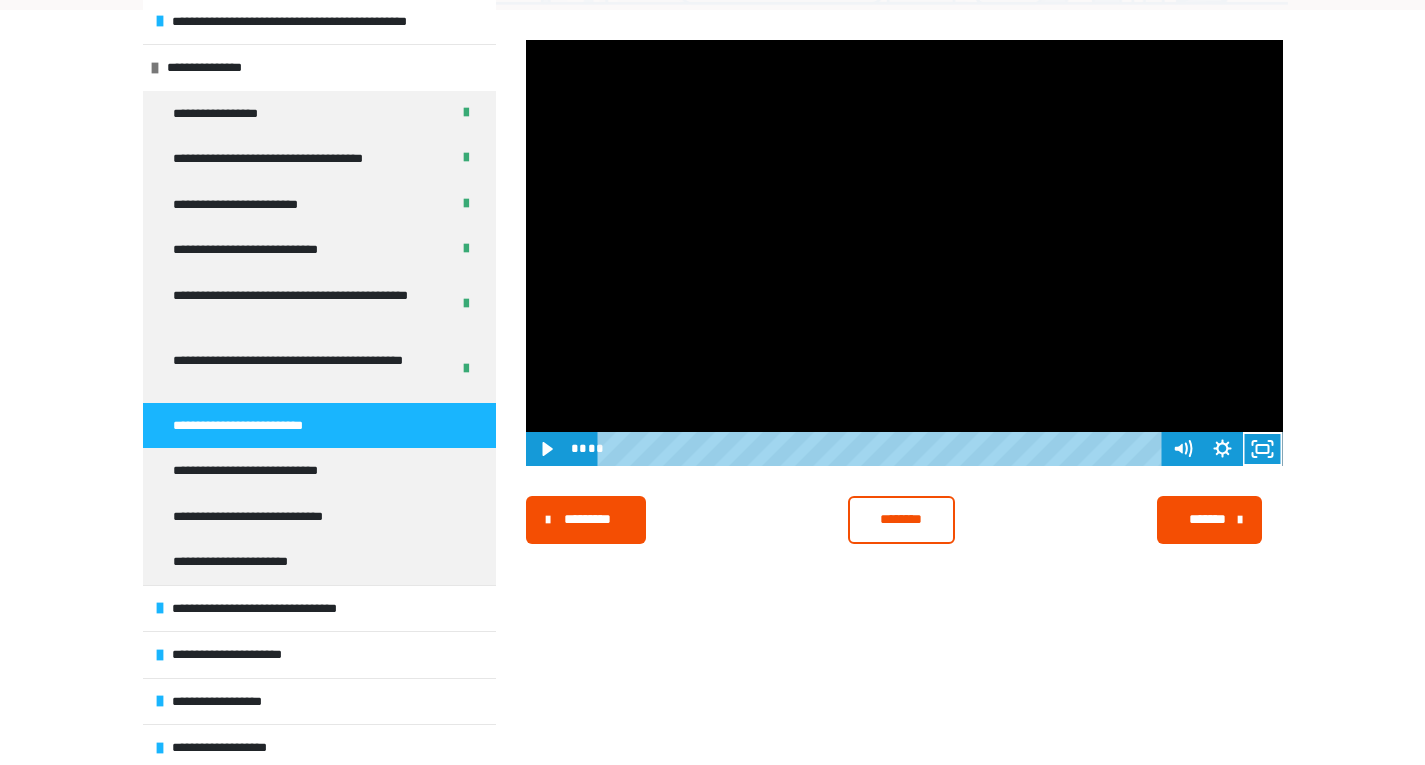 click on "********" at bounding box center [901, 520] 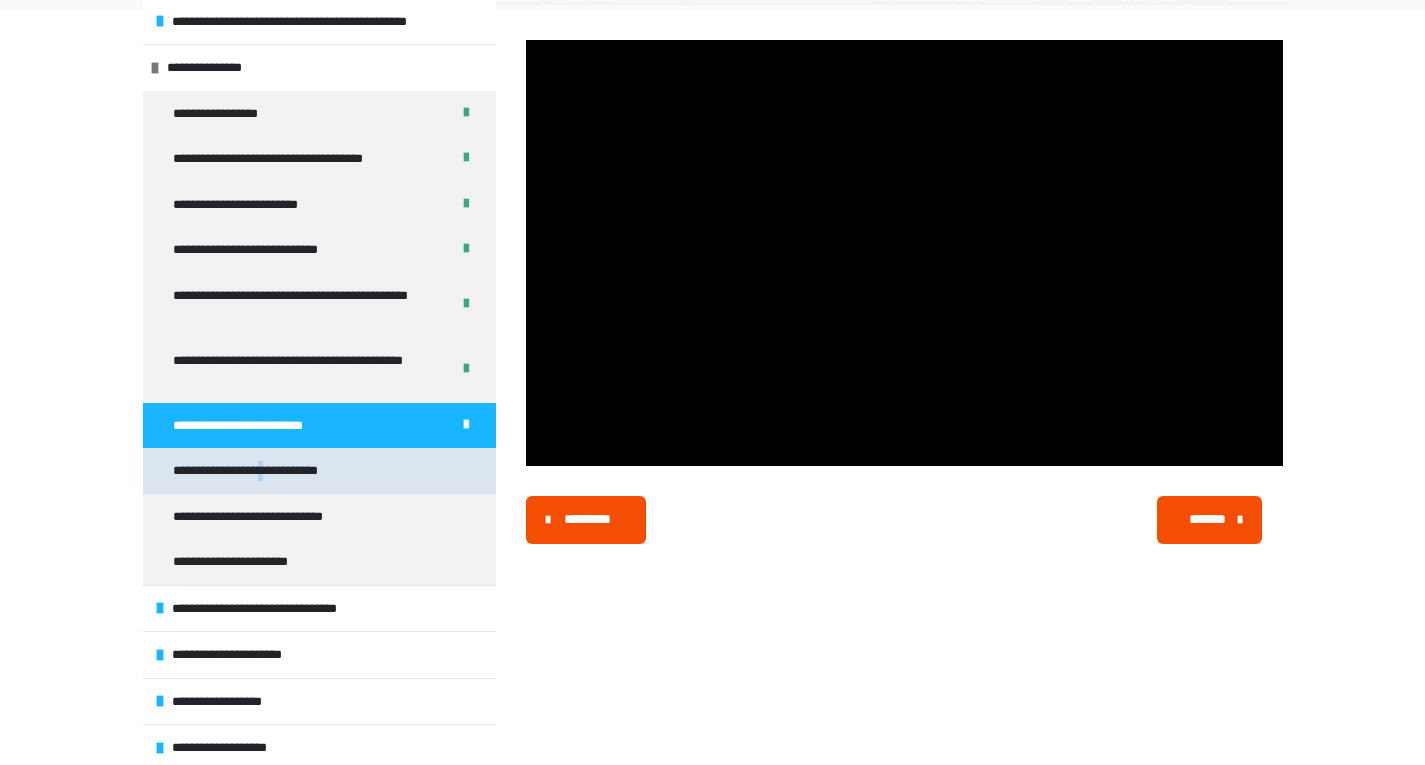 click on "**********" at bounding box center (265, 471) 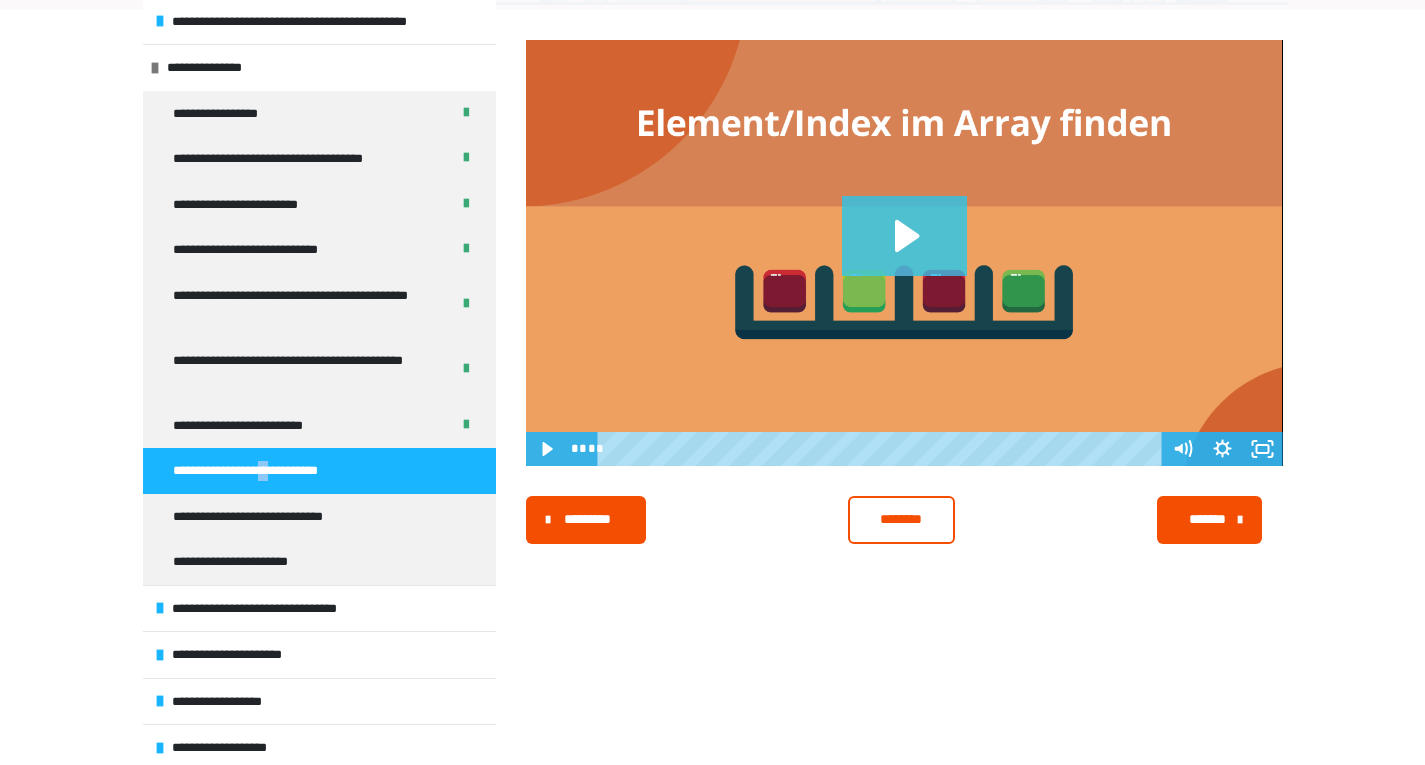 click 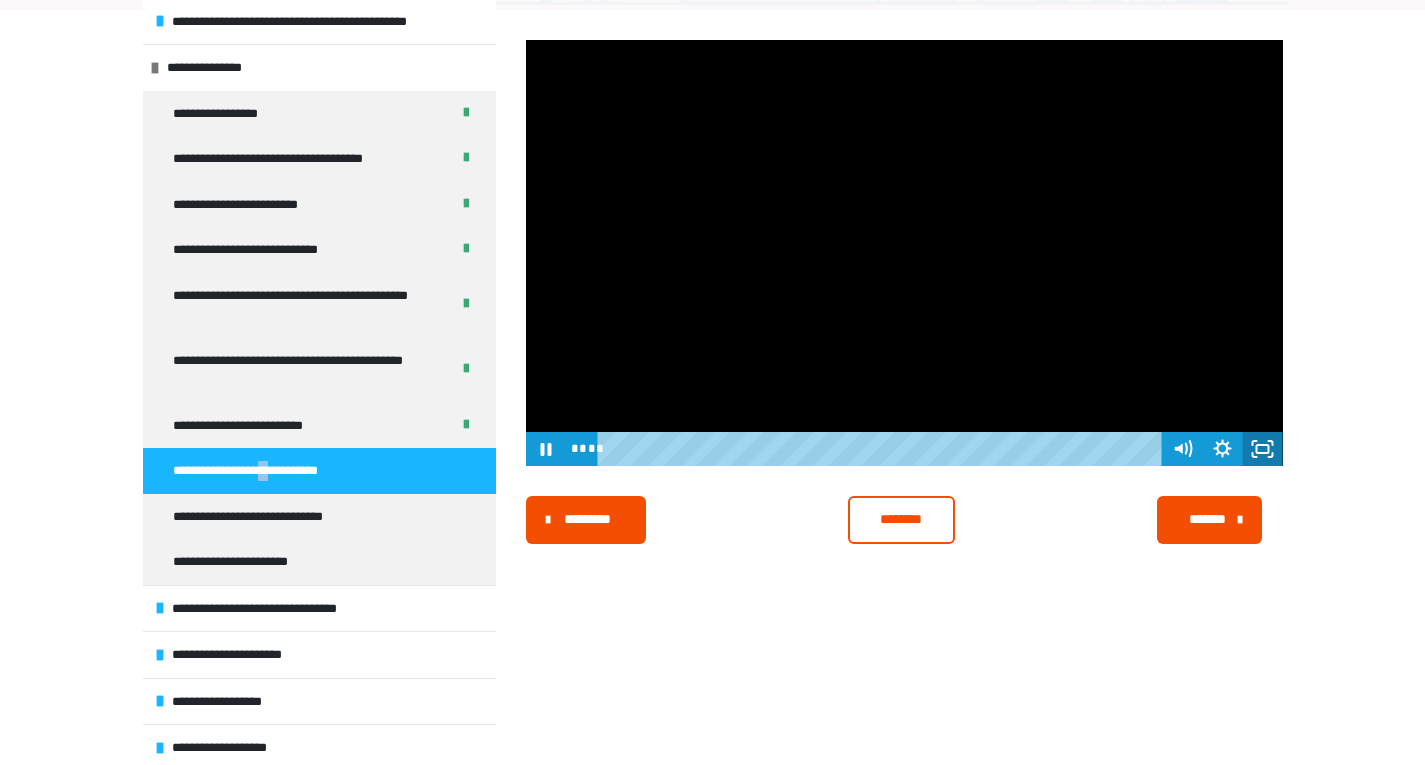 drag, startPoint x: 1256, startPoint y: 451, endPoint x: 1256, endPoint y: 537, distance: 86 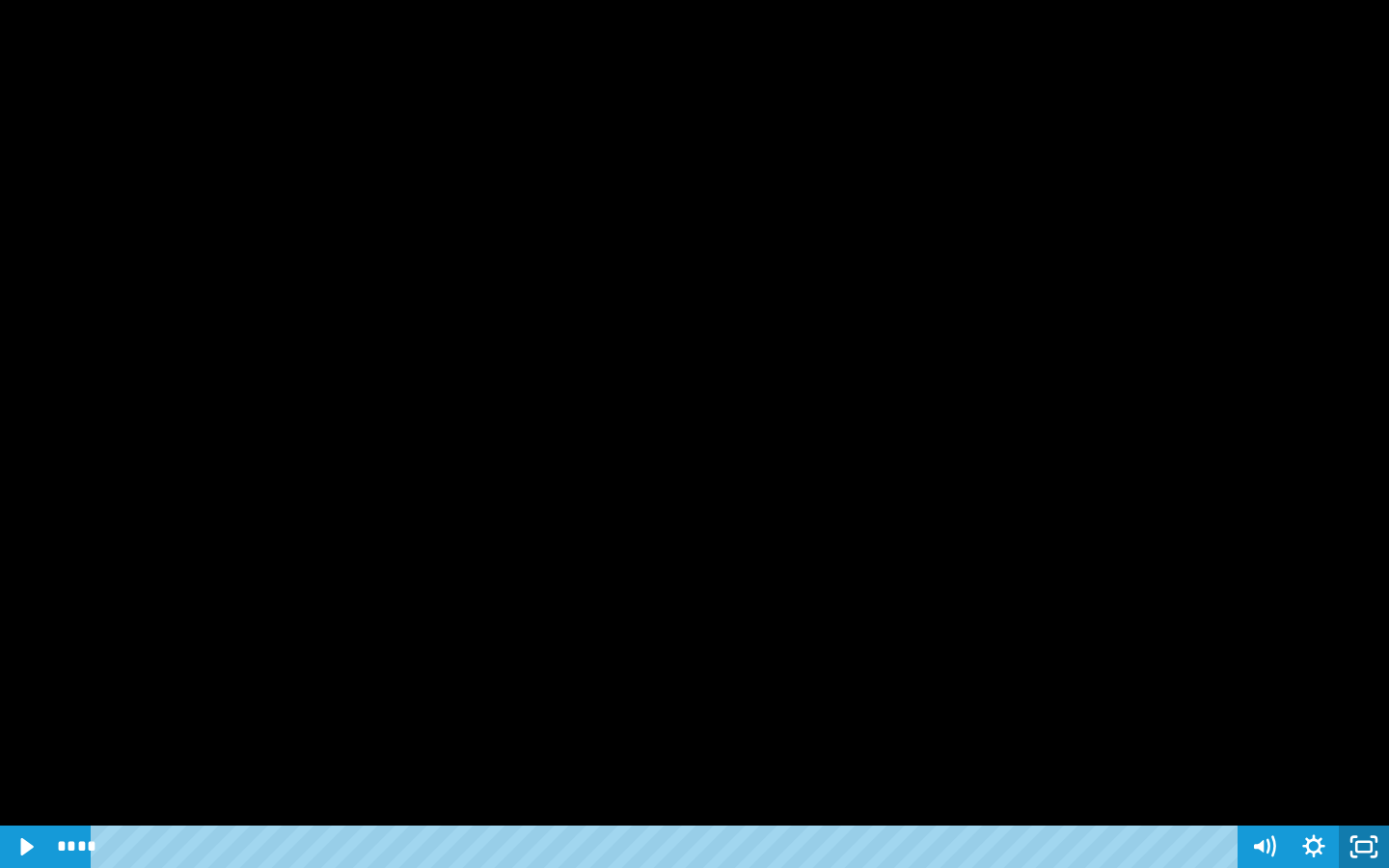 click 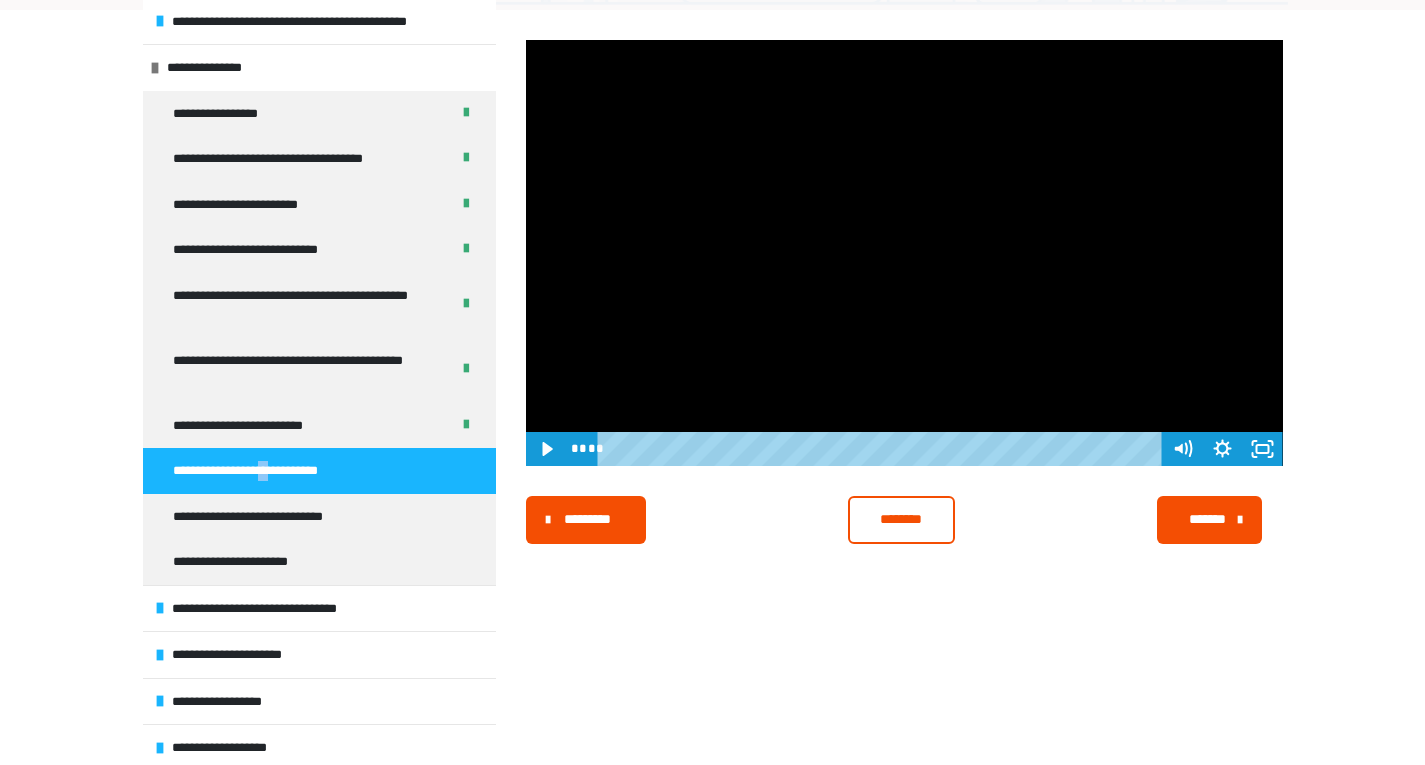 click on "********" at bounding box center [901, 520] 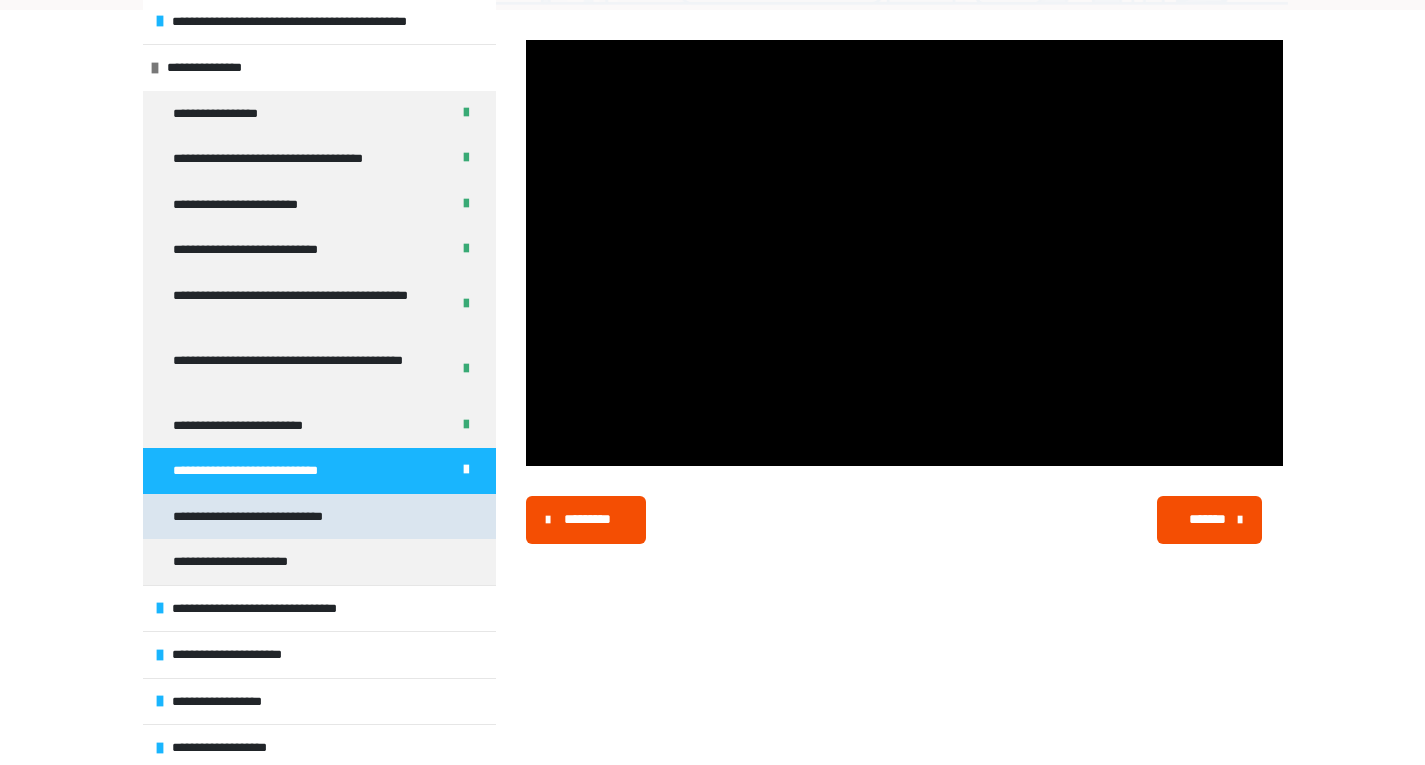 click on "**********" at bounding box center [270, 517] 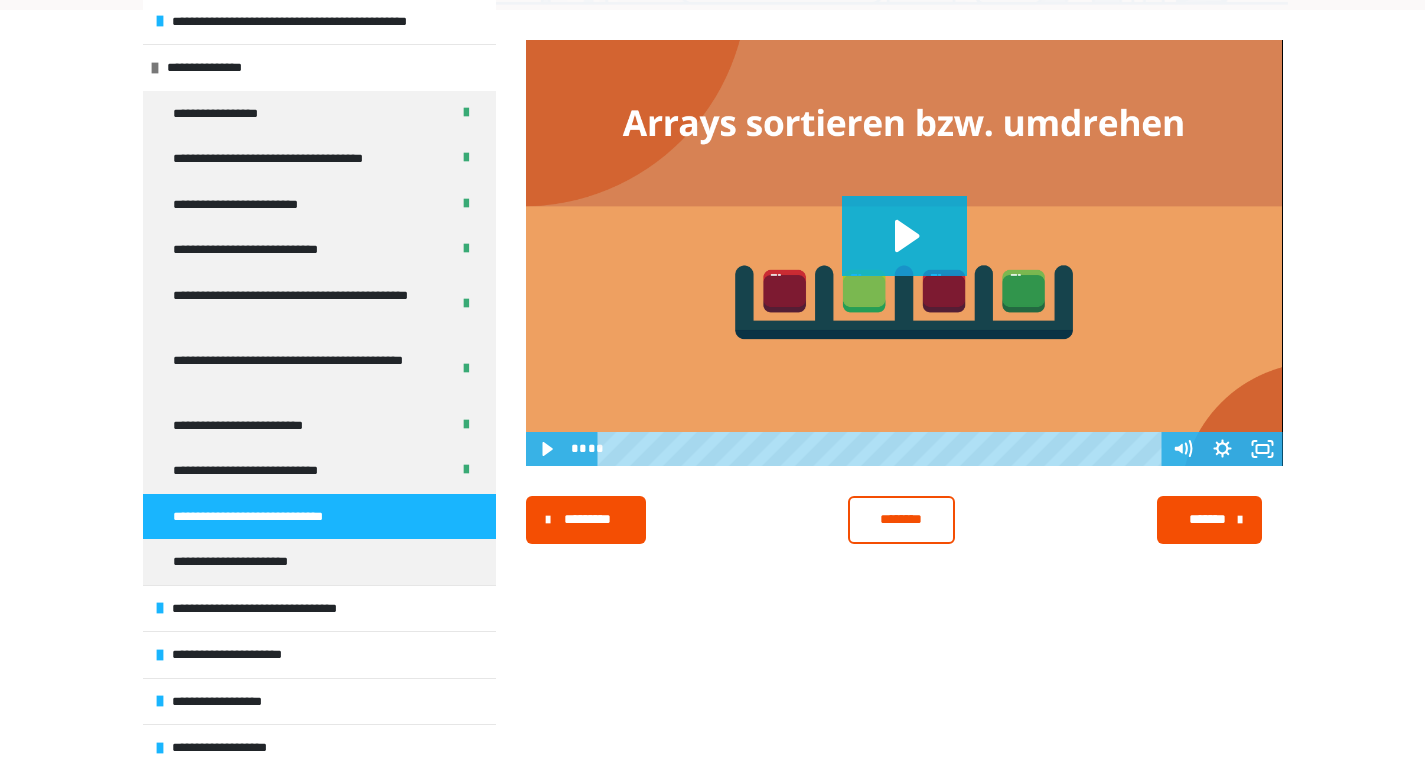 click 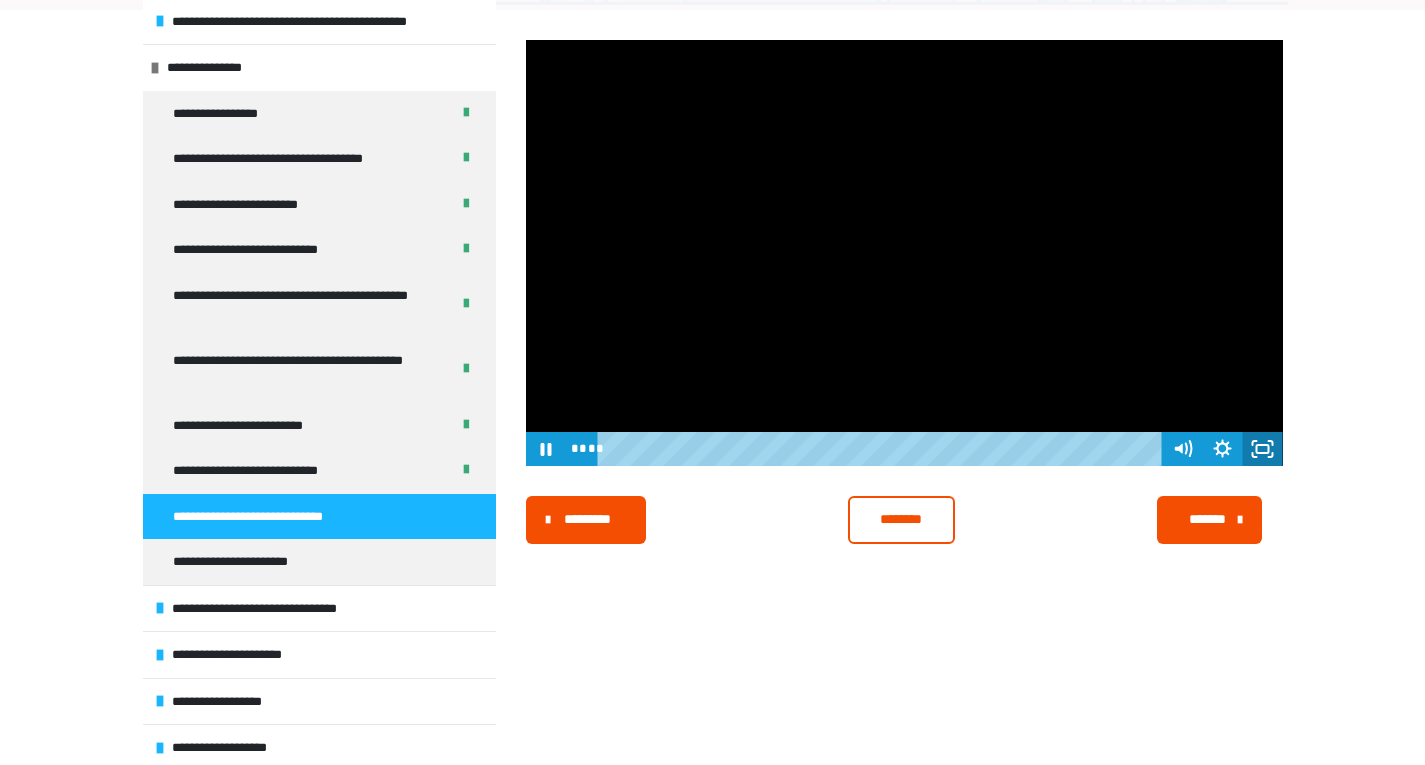 click 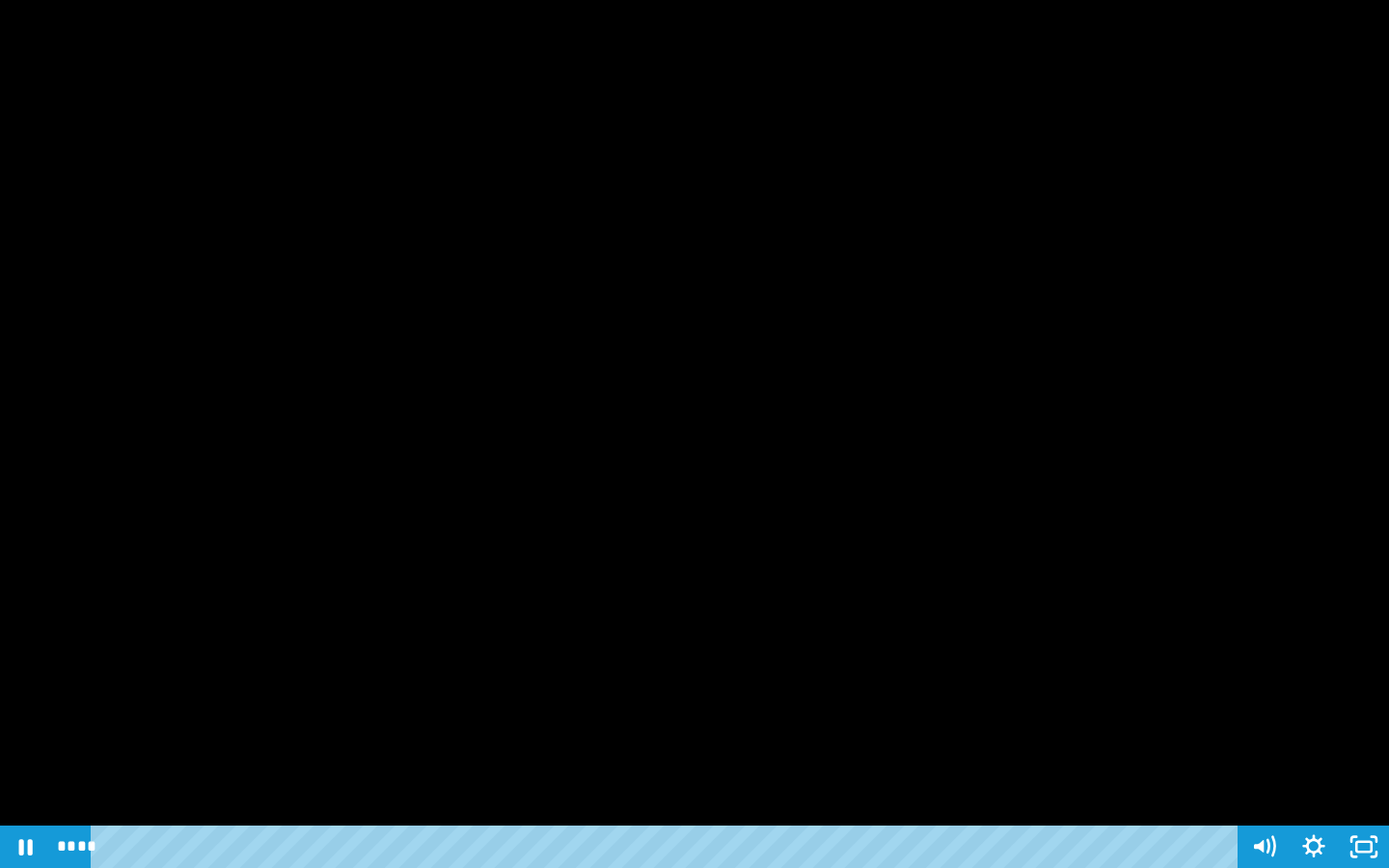 drag, startPoint x: 999, startPoint y: 285, endPoint x: 853, endPoint y: 258, distance: 148.47559 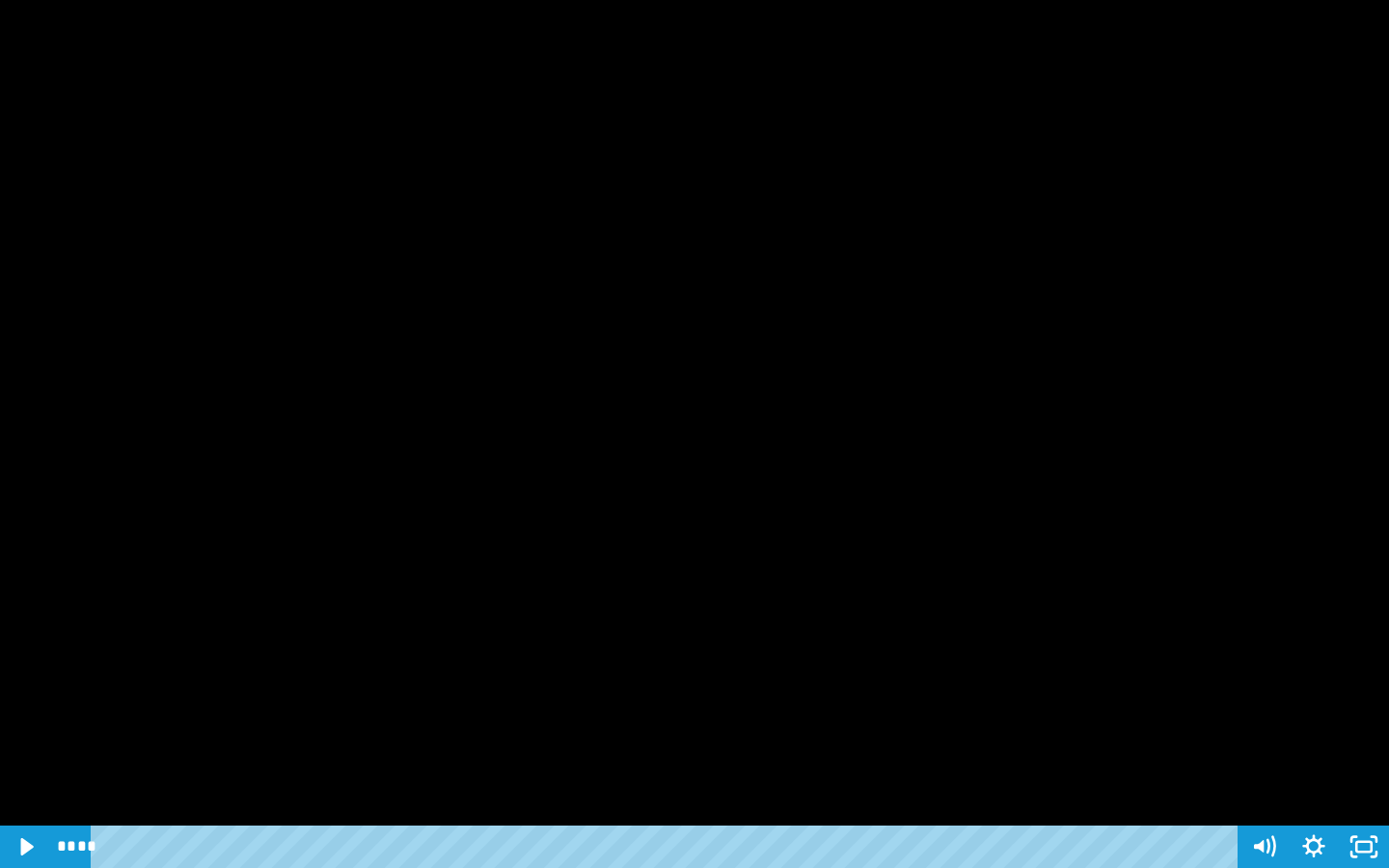 click at bounding box center [694, 434] 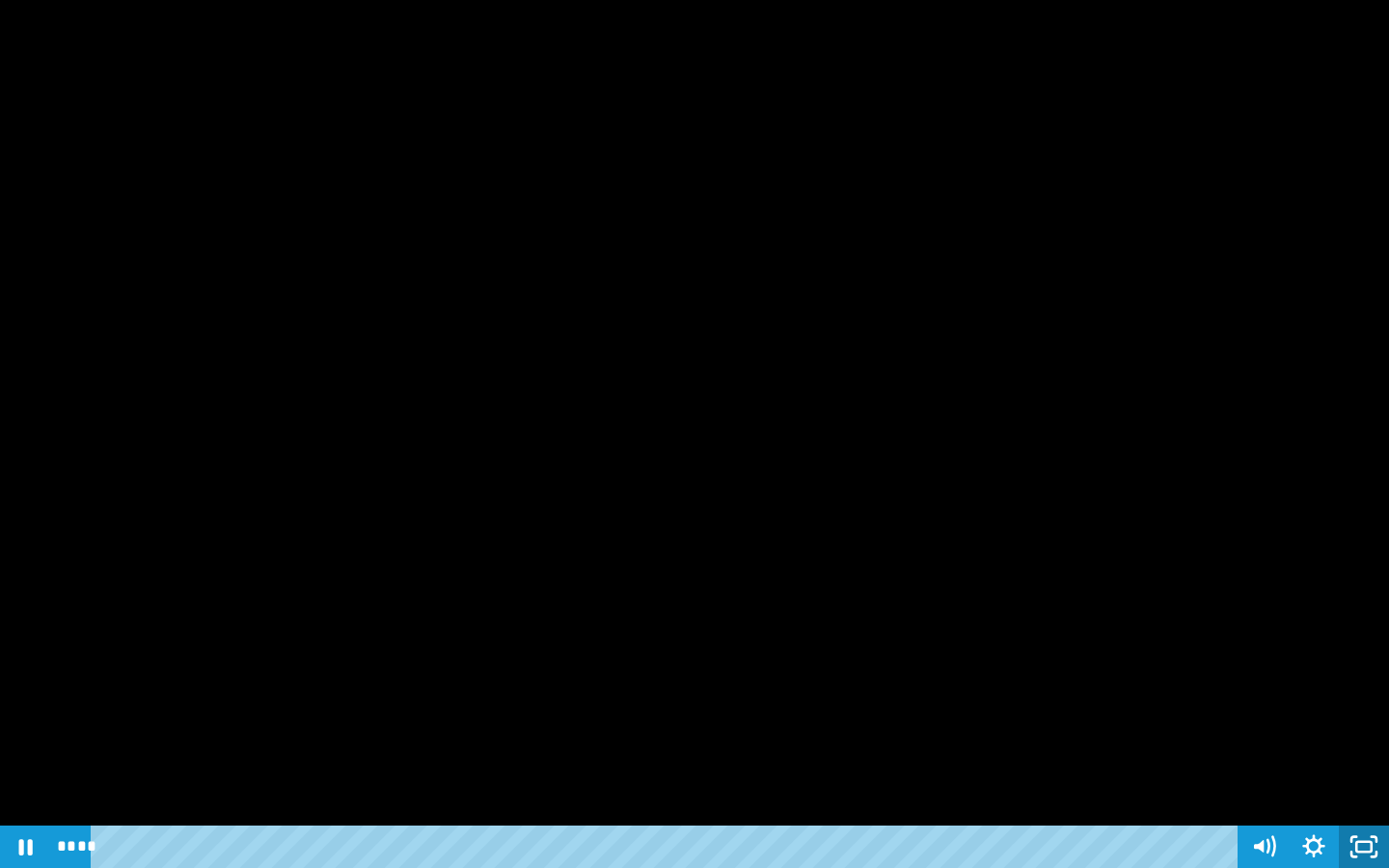 click 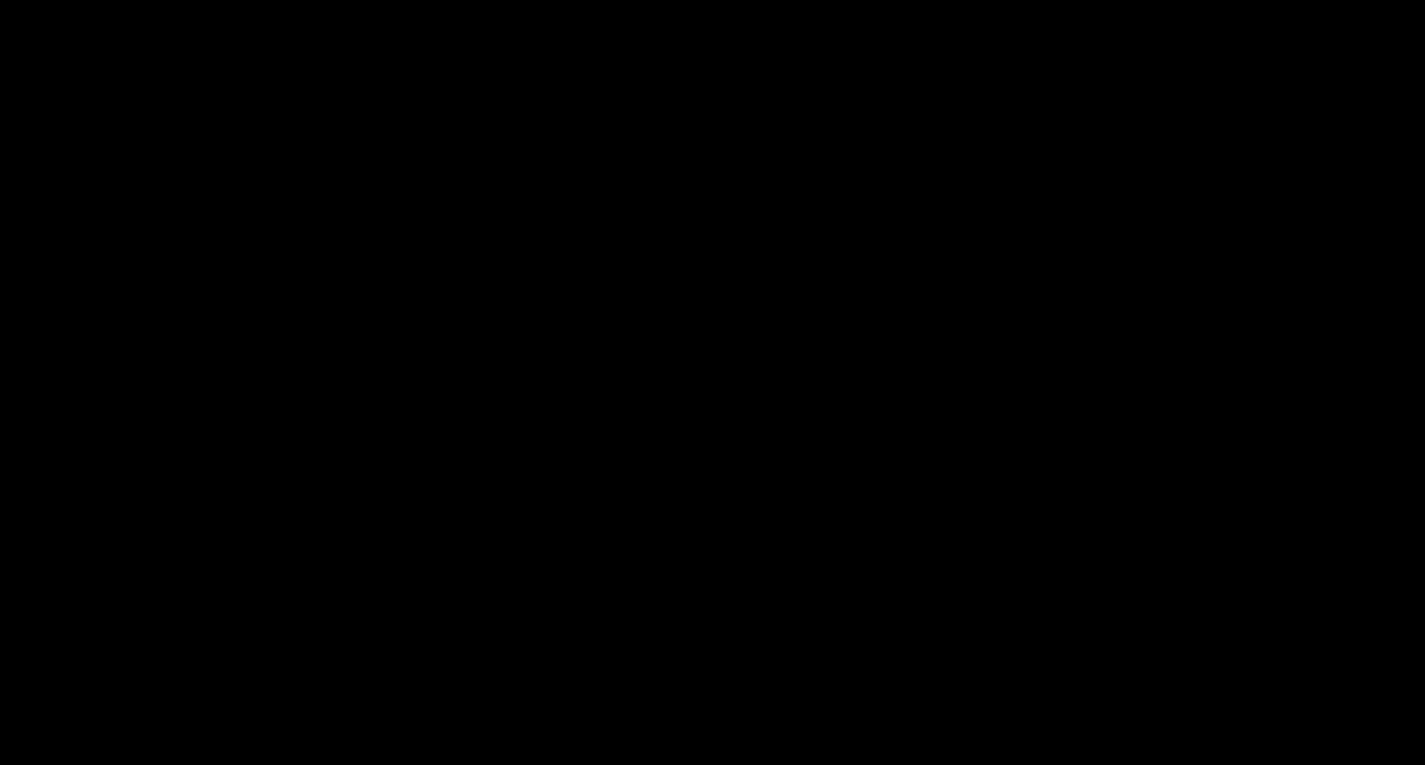 scroll, scrollTop: 717, scrollLeft: 0, axis: vertical 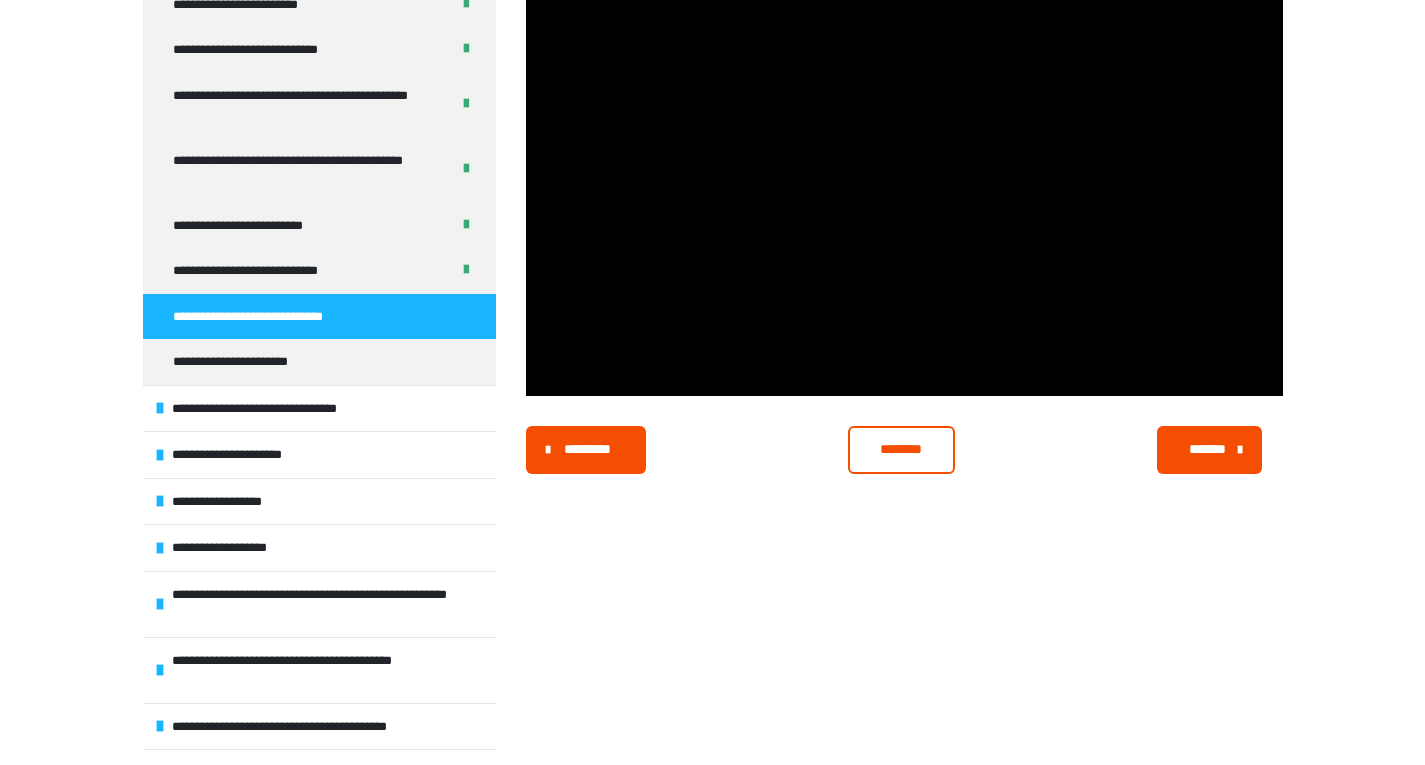 click on "**********" at bounding box center [270, 317] 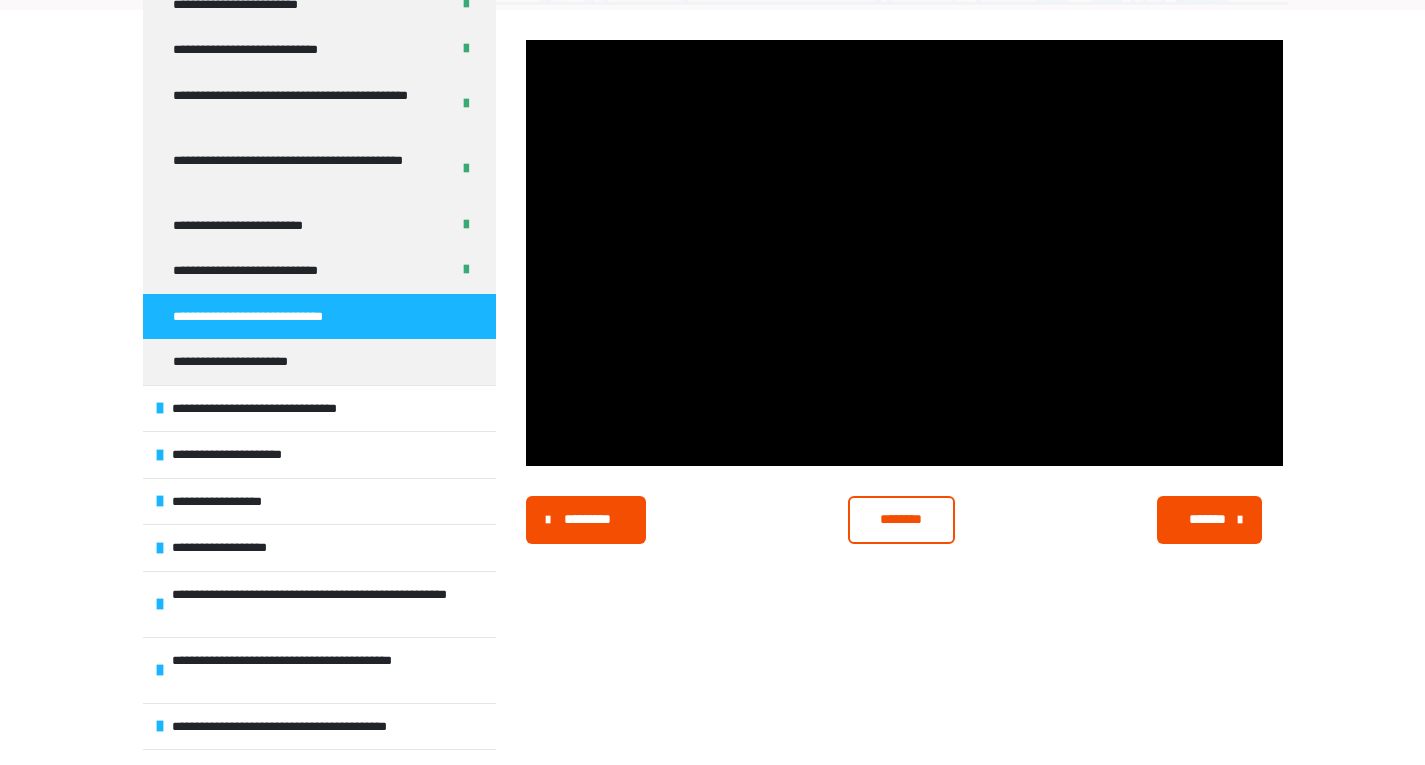 click on "********" at bounding box center [901, 520] 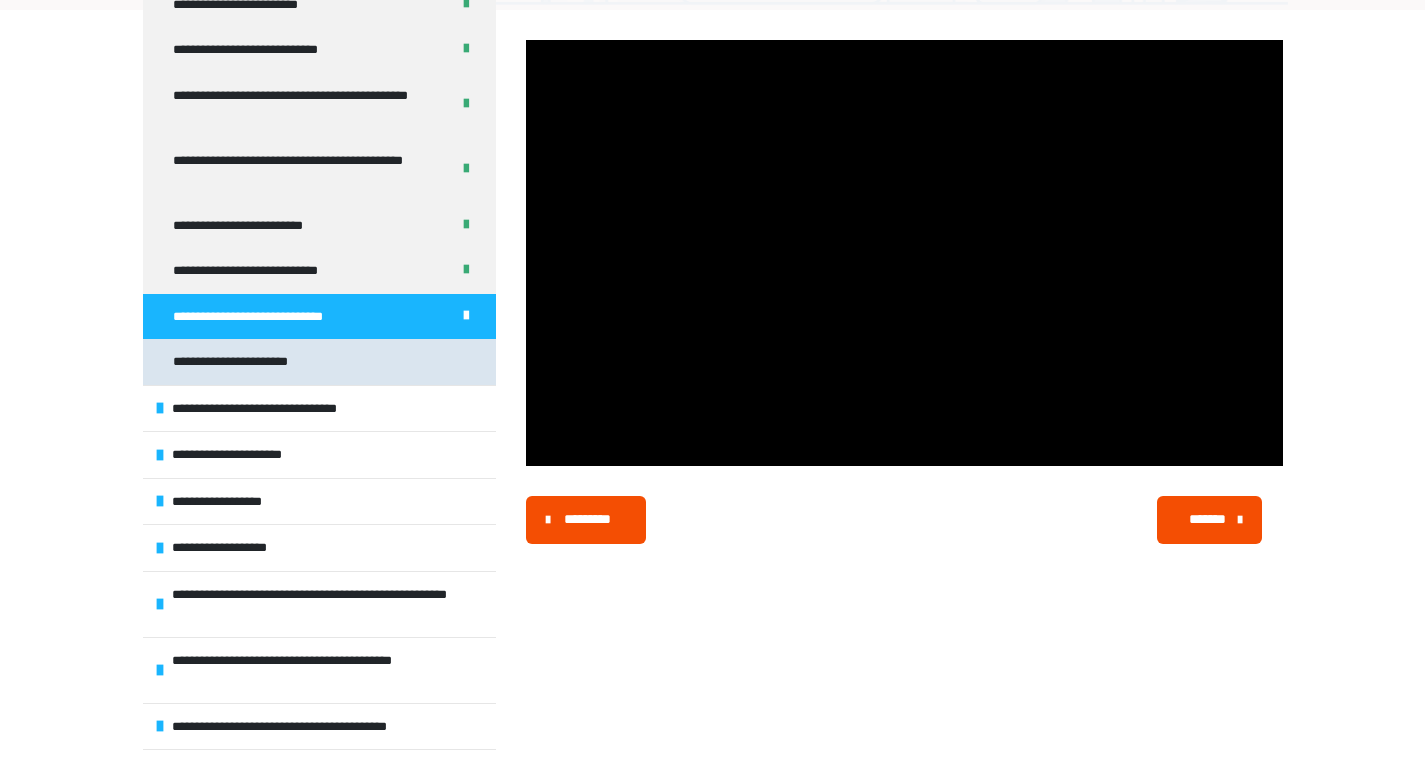 click on "**********" at bounding box center [257, 362] 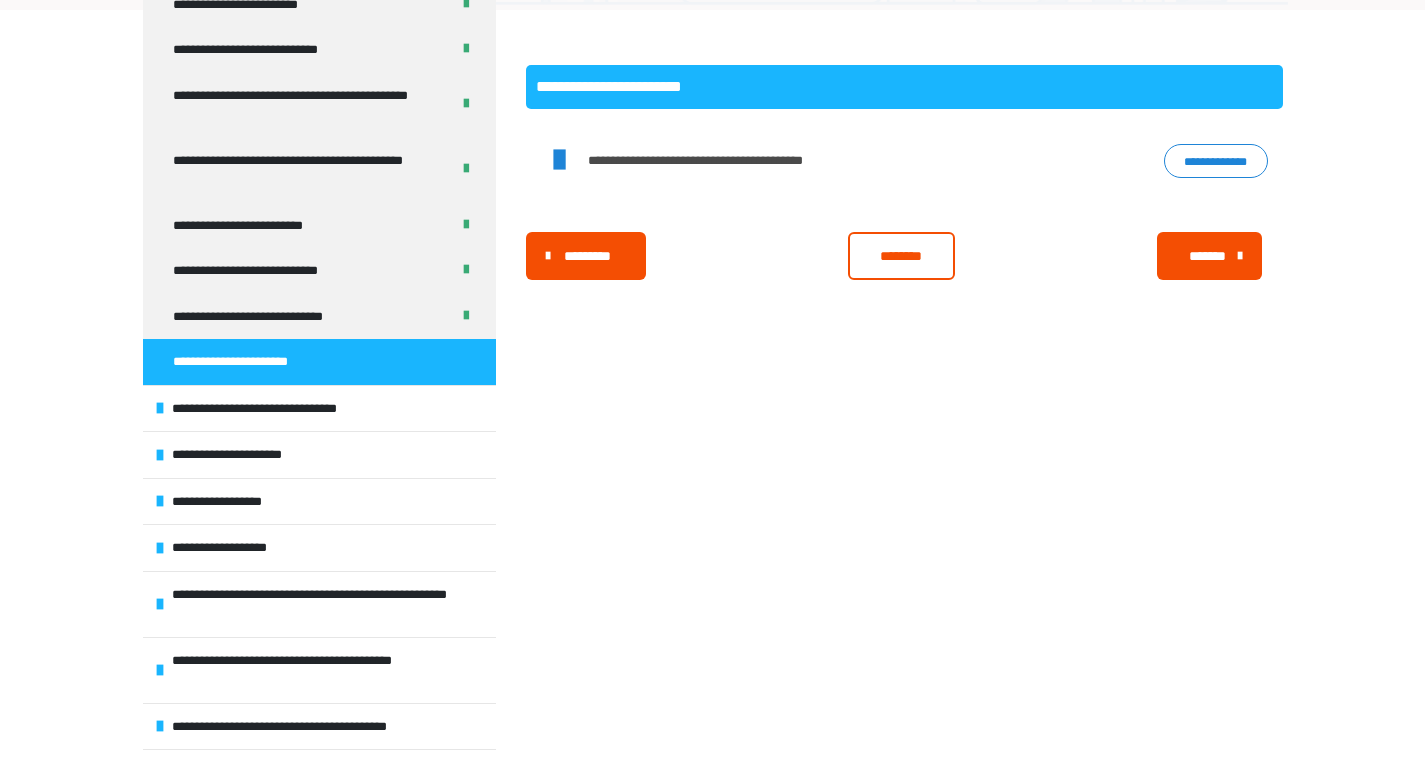 click on "********" at bounding box center (901, 256) 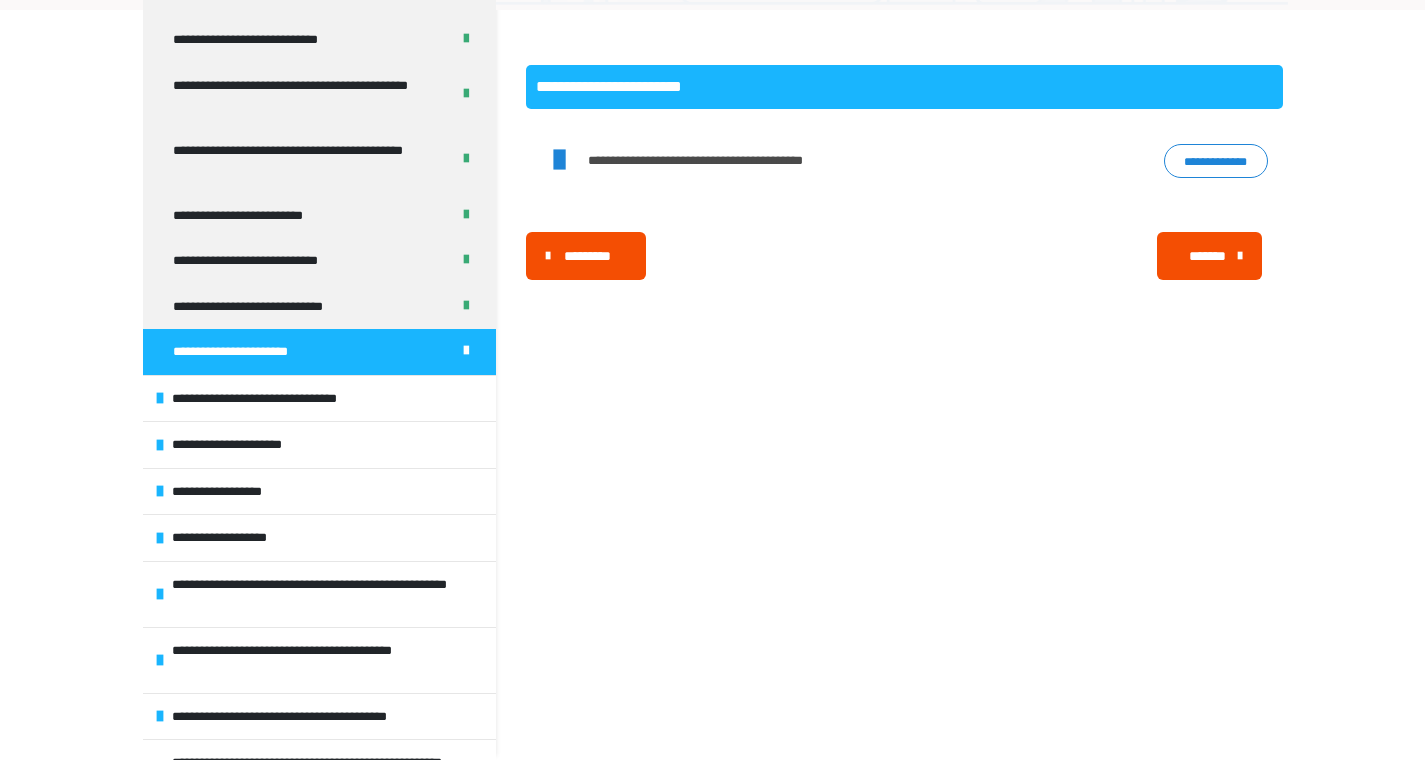 scroll, scrollTop: 0, scrollLeft: 0, axis: both 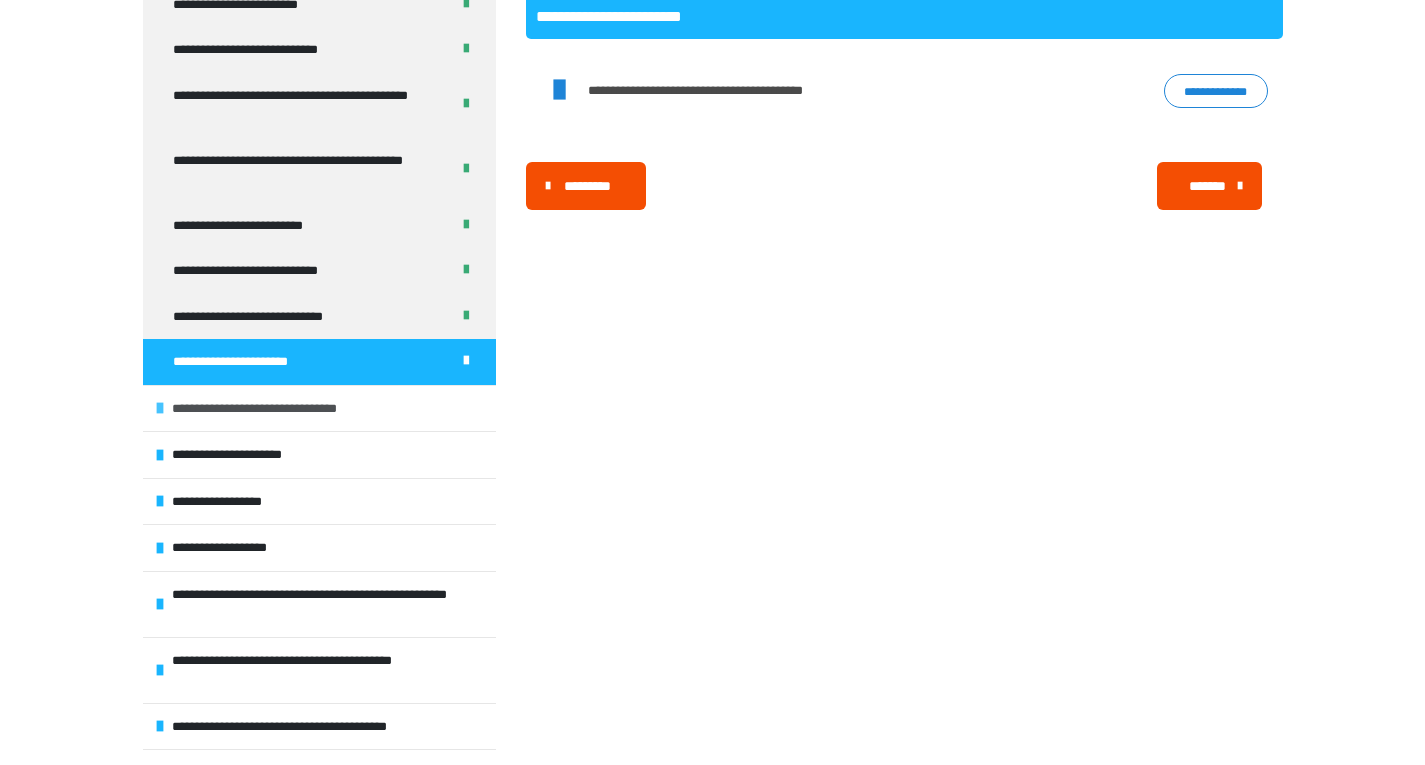 click on "**********" at bounding box center (277, 409) 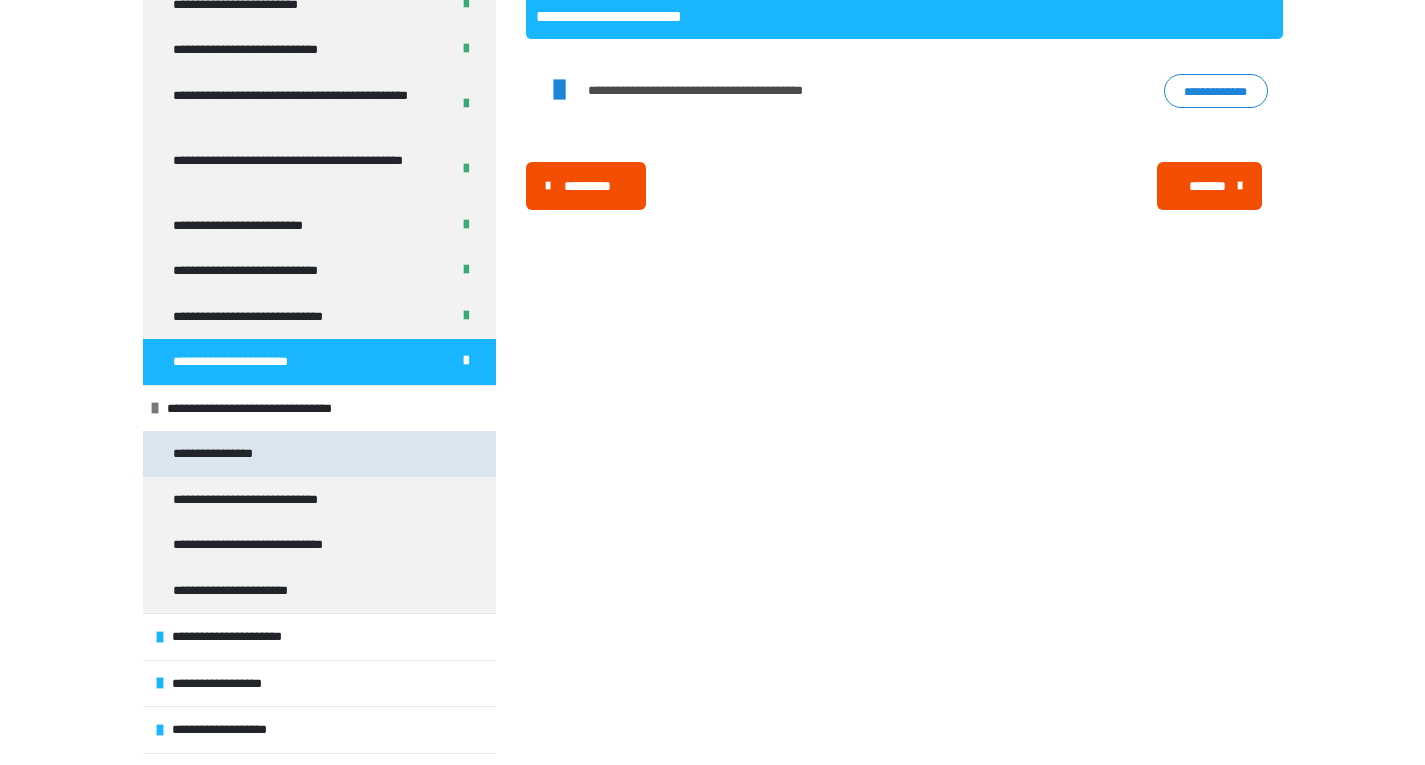 click on "**********" at bounding box center (319, 454) 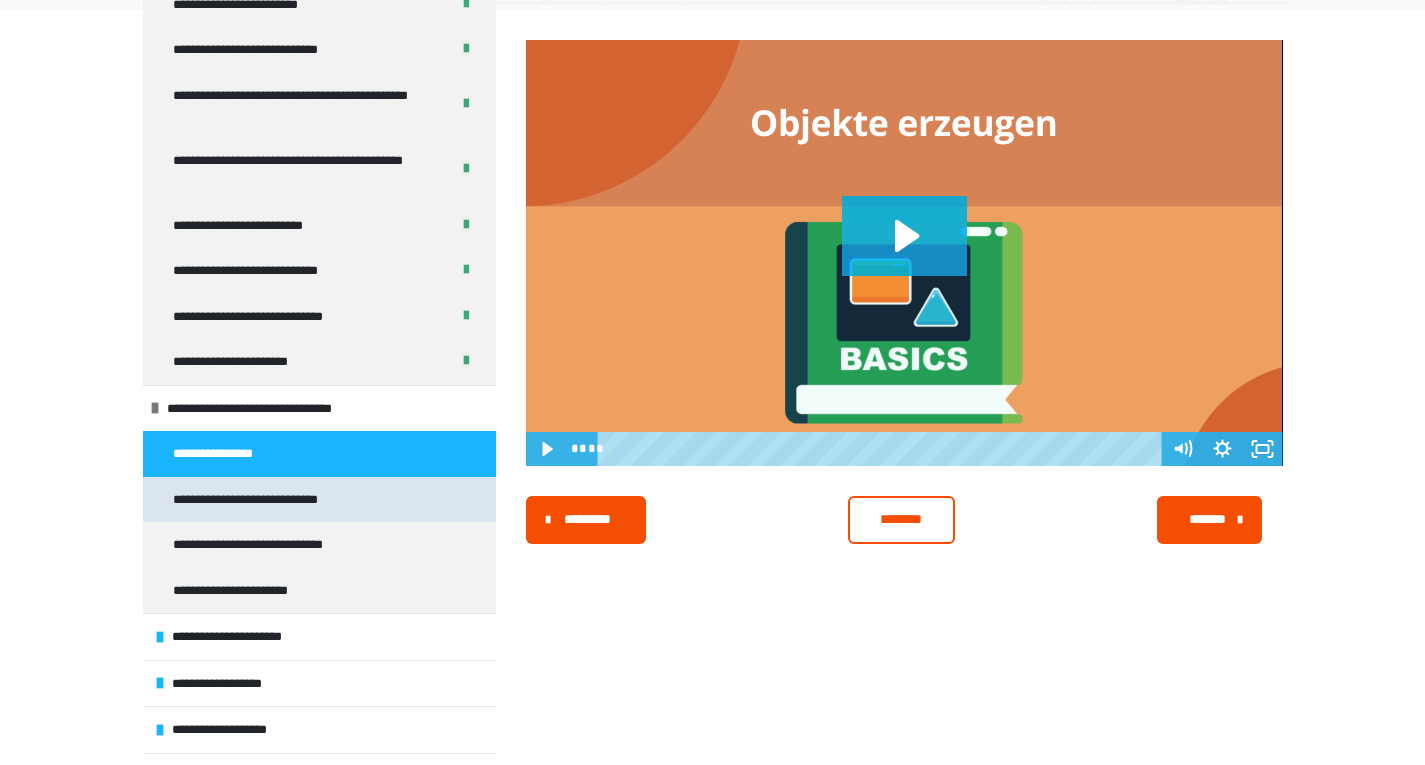 click on "**********" at bounding box center [319, 500] 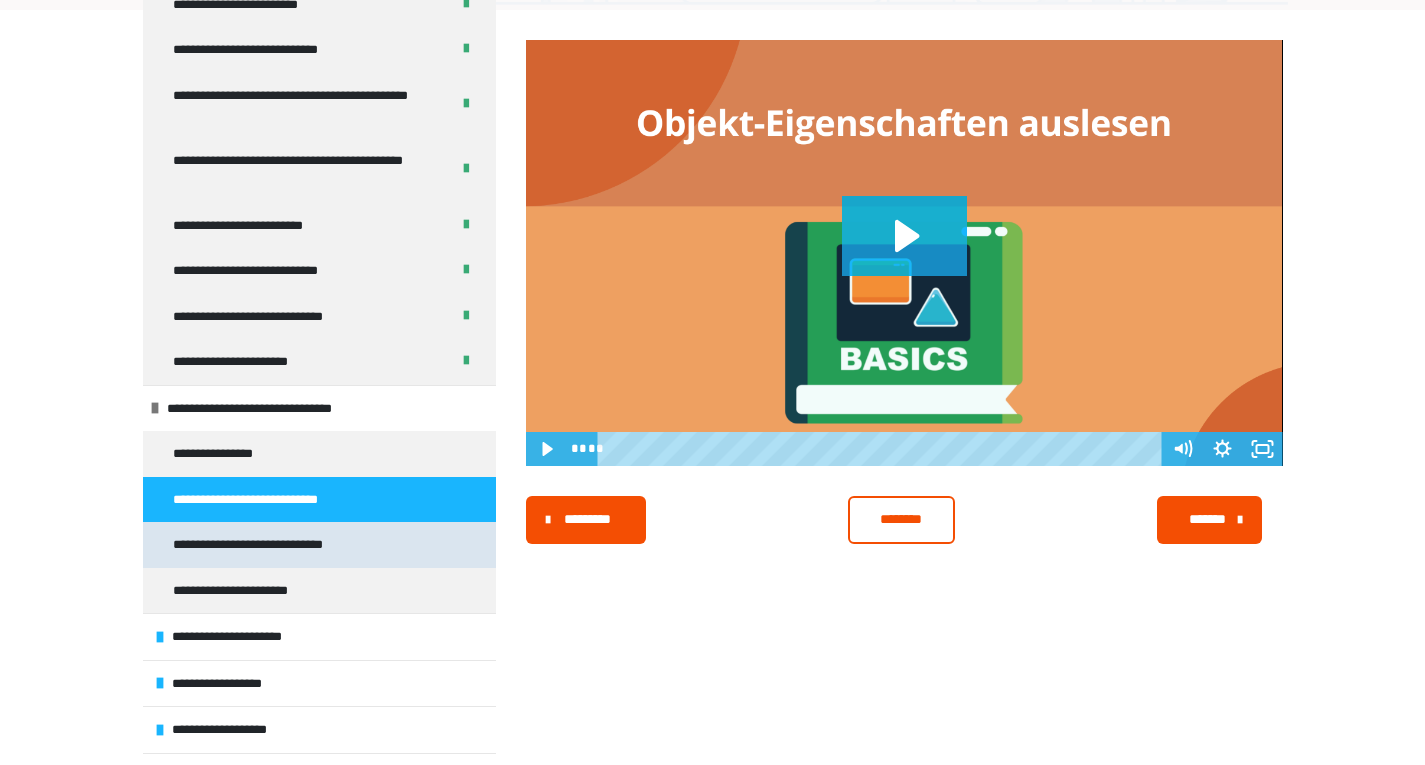click on "**********" at bounding box center [270, 545] 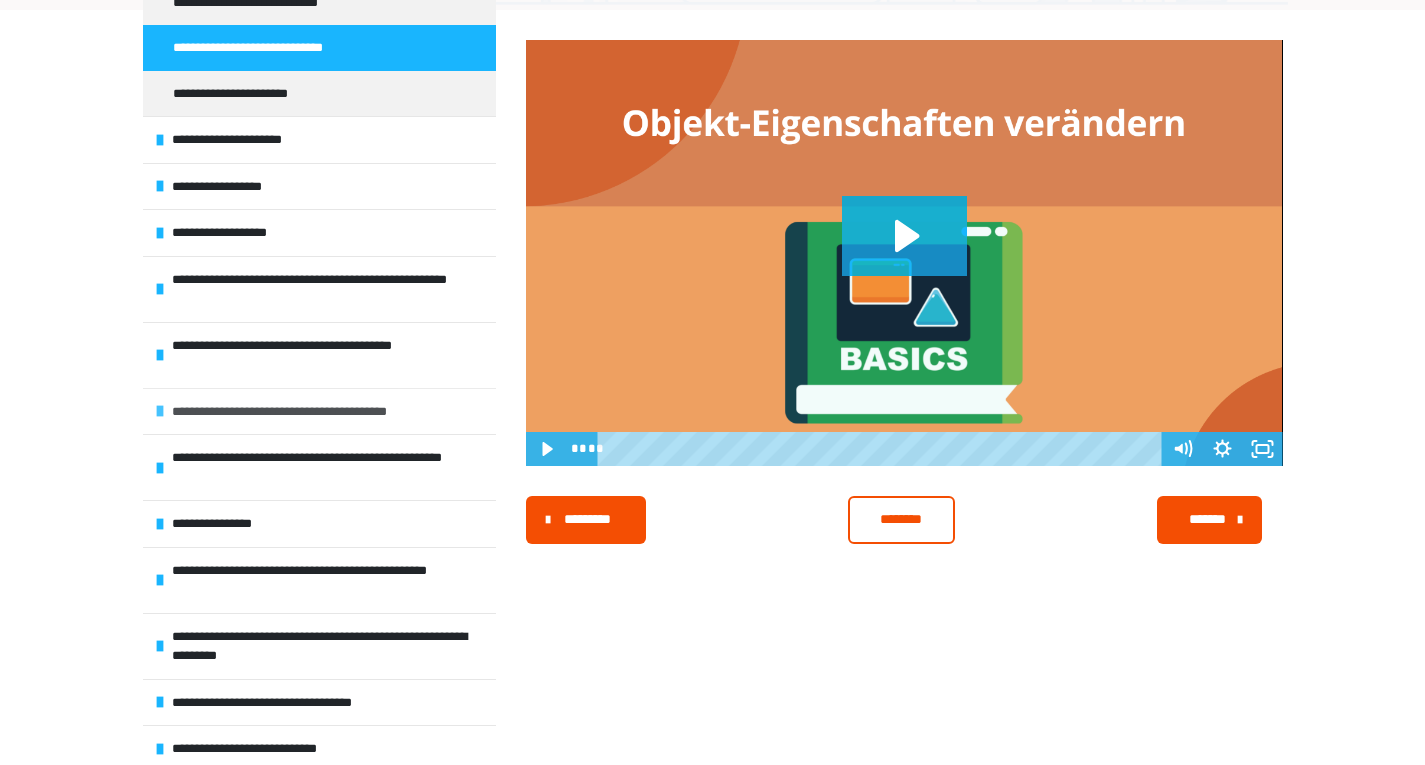 scroll, scrollTop: 899, scrollLeft: 0, axis: vertical 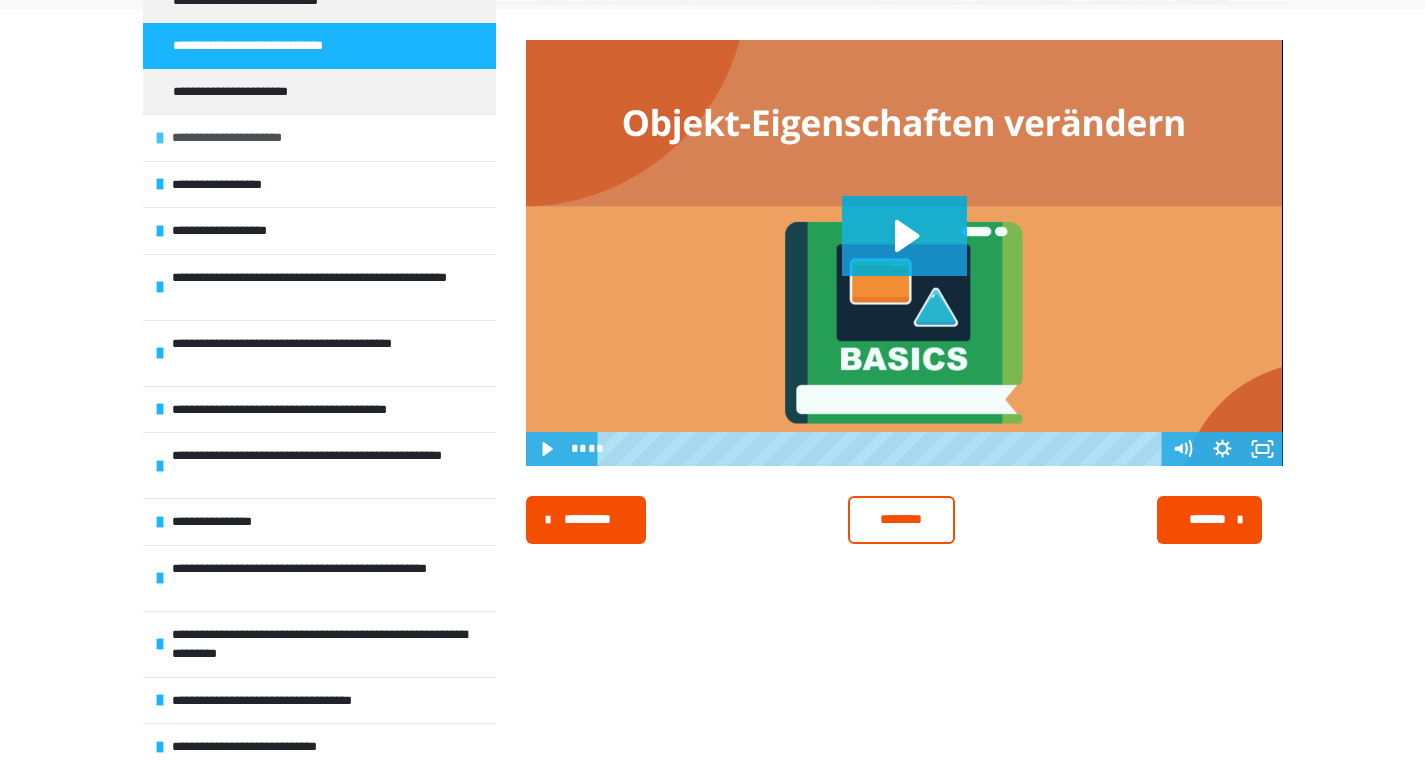 click on "**********" at bounding box center [246, 138] 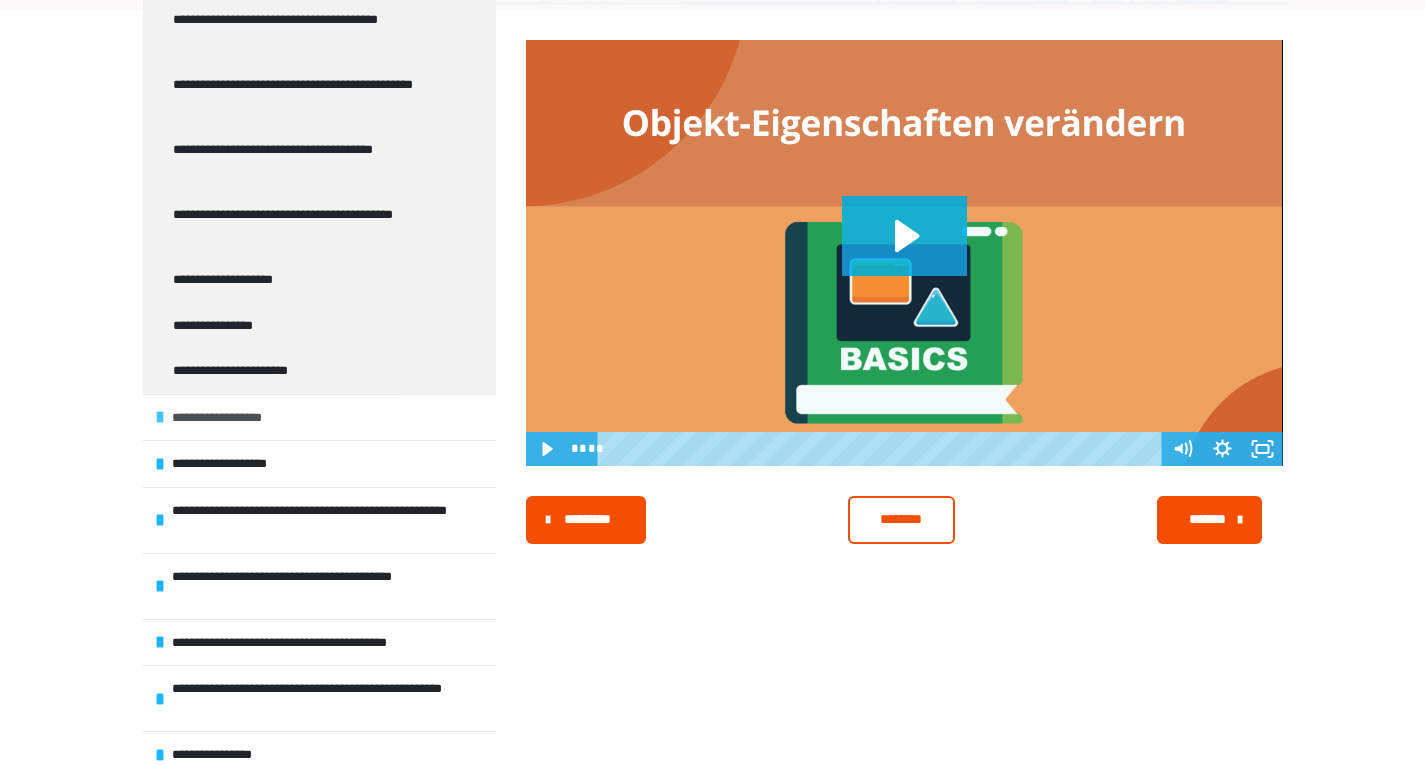 click on "**********" at bounding box center (319, 417) 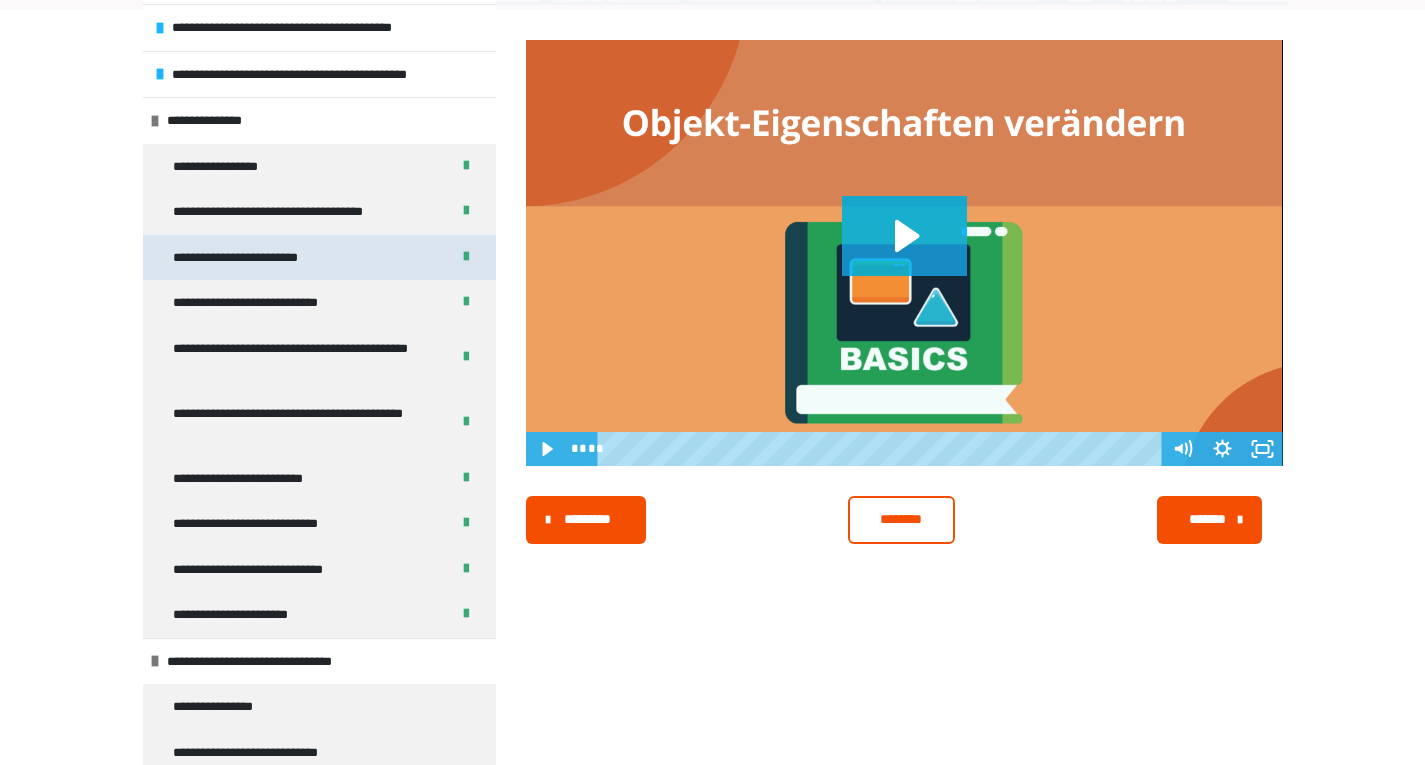 scroll, scrollTop: 0, scrollLeft: 0, axis: both 